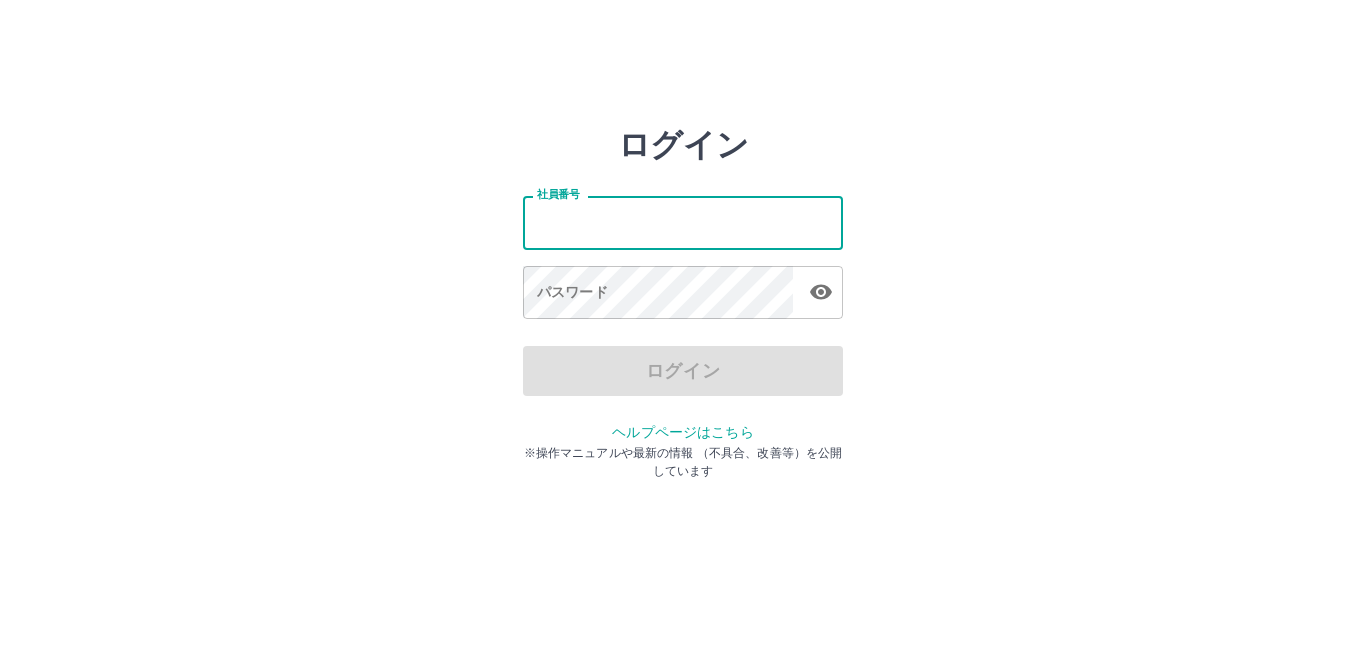 scroll, scrollTop: 0, scrollLeft: 0, axis: both 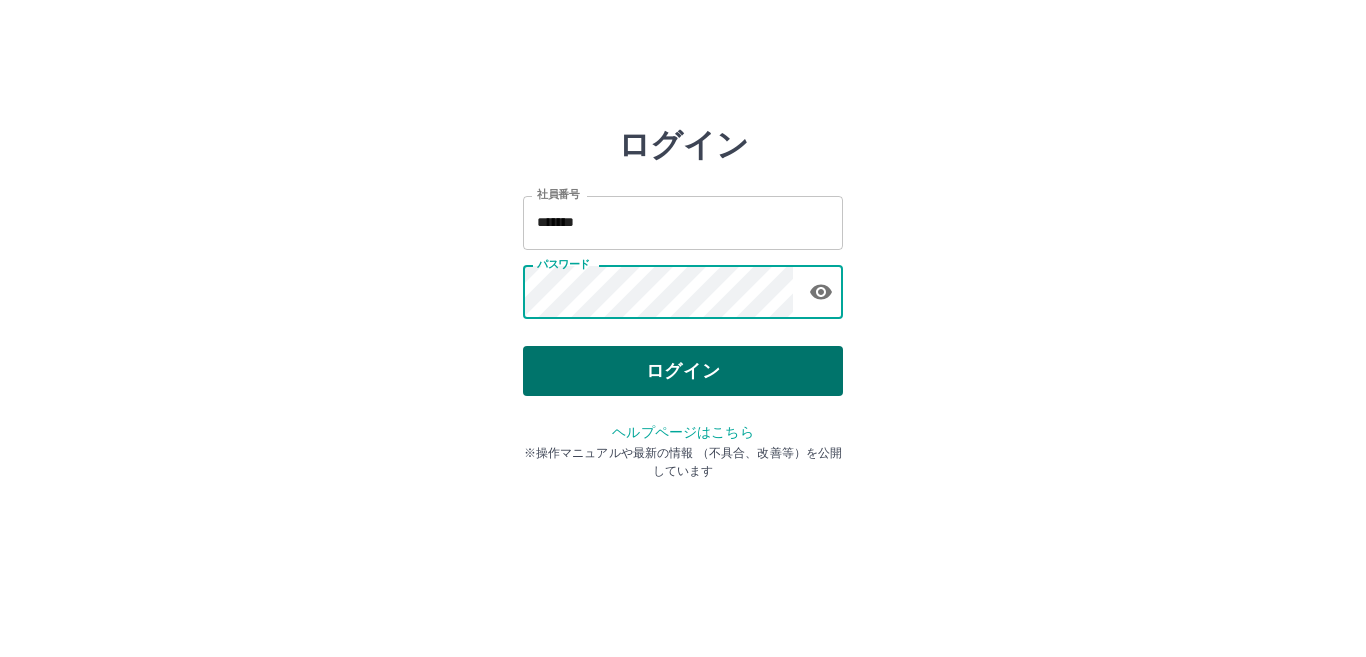 click on "ログイン" at bounding box center (683, 371) 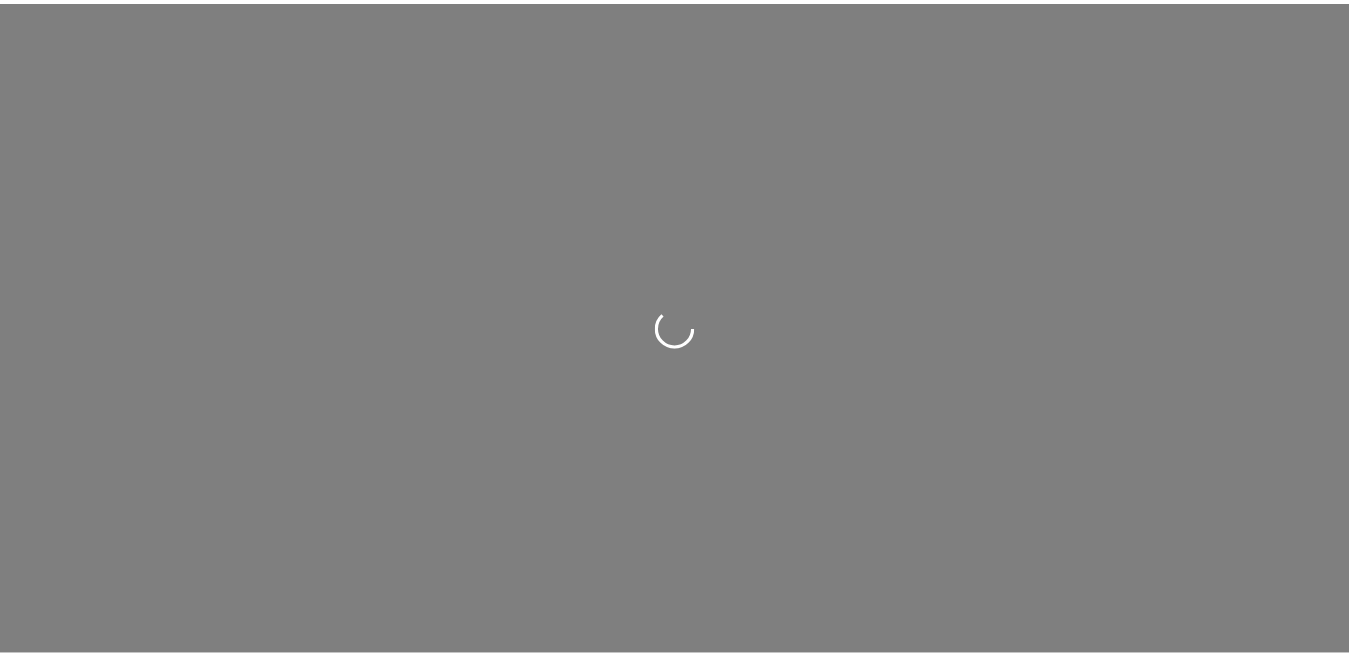 scroll, scrollTop: 0, scrollLeft: 0, axis: both 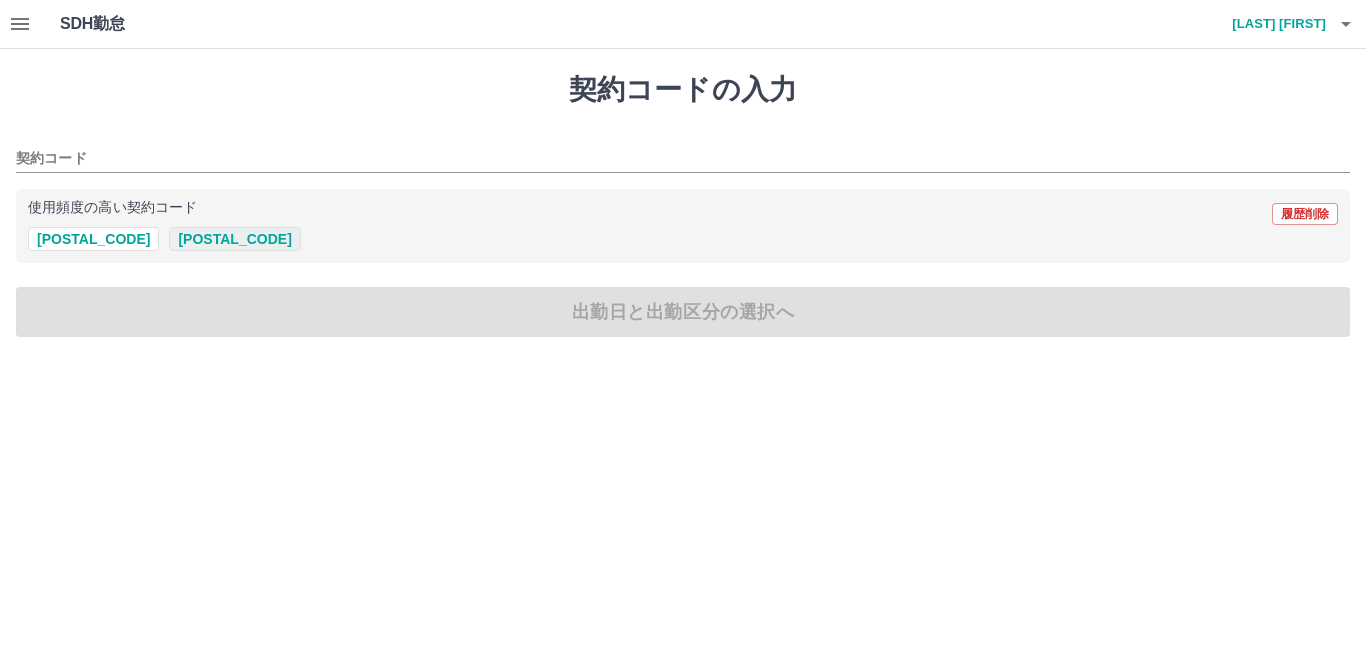 click on "[POSTAL_CODE]" at bounding box center (234, 239) 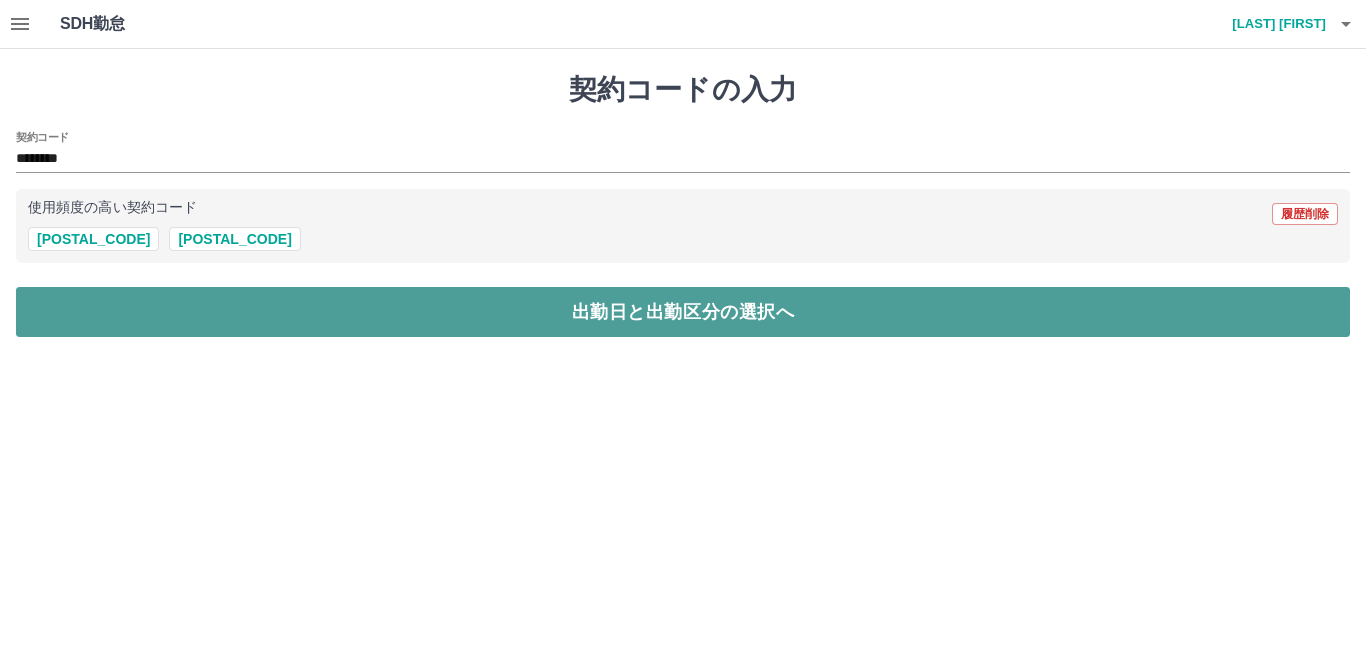 click on "出勤日と出勤区分の選択へ" at bounding box center [683, 312] 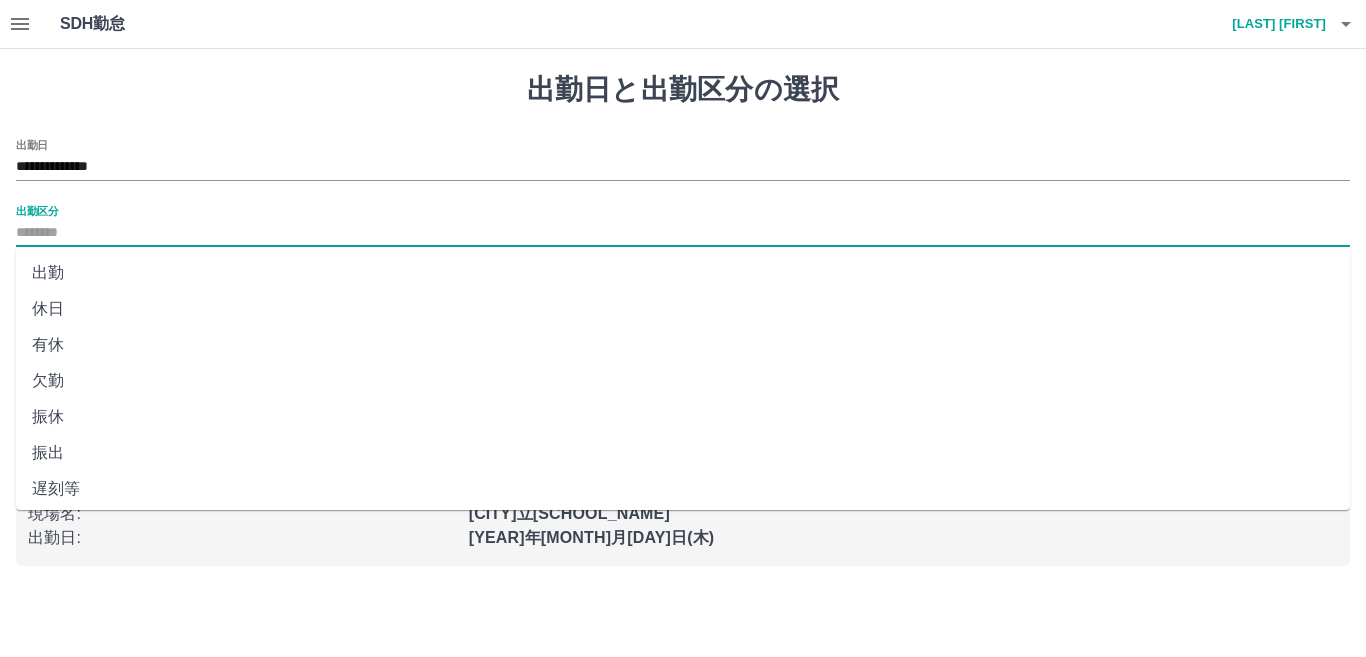 click on "出勤区分" at bounding box center [683, 233] 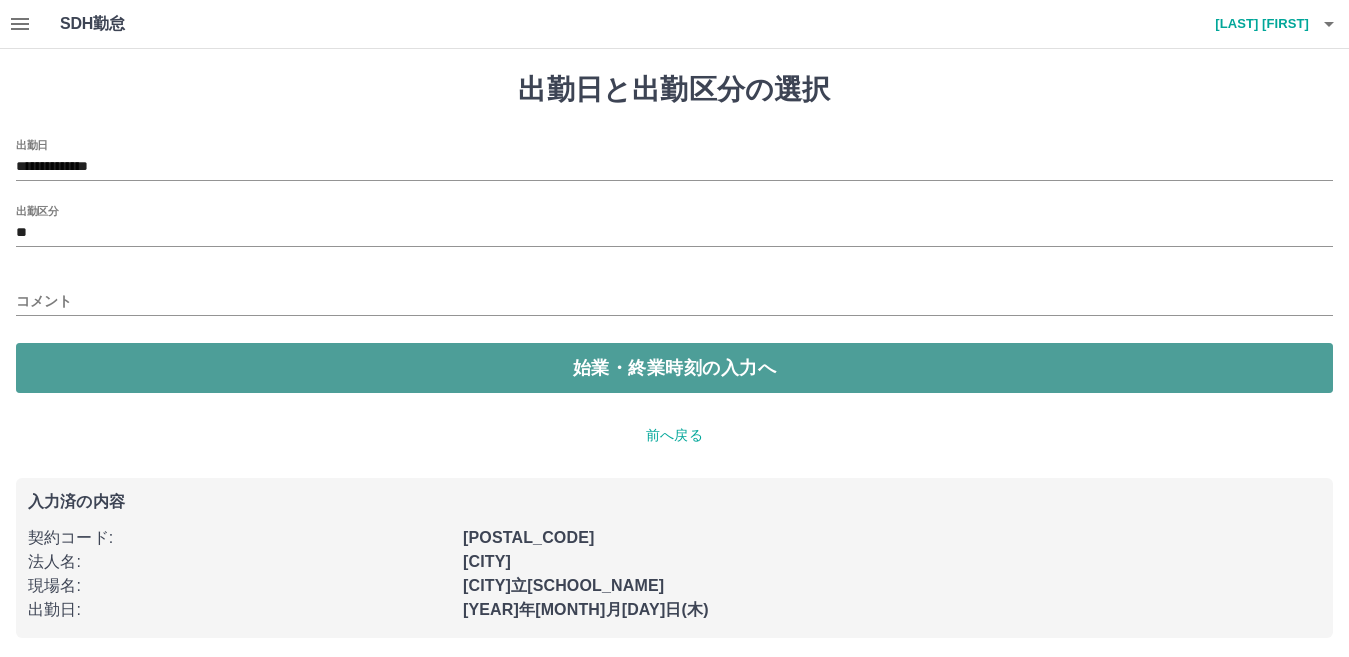 click on "始業・終業時刻の入力へ" at bounding box center (674, 368) 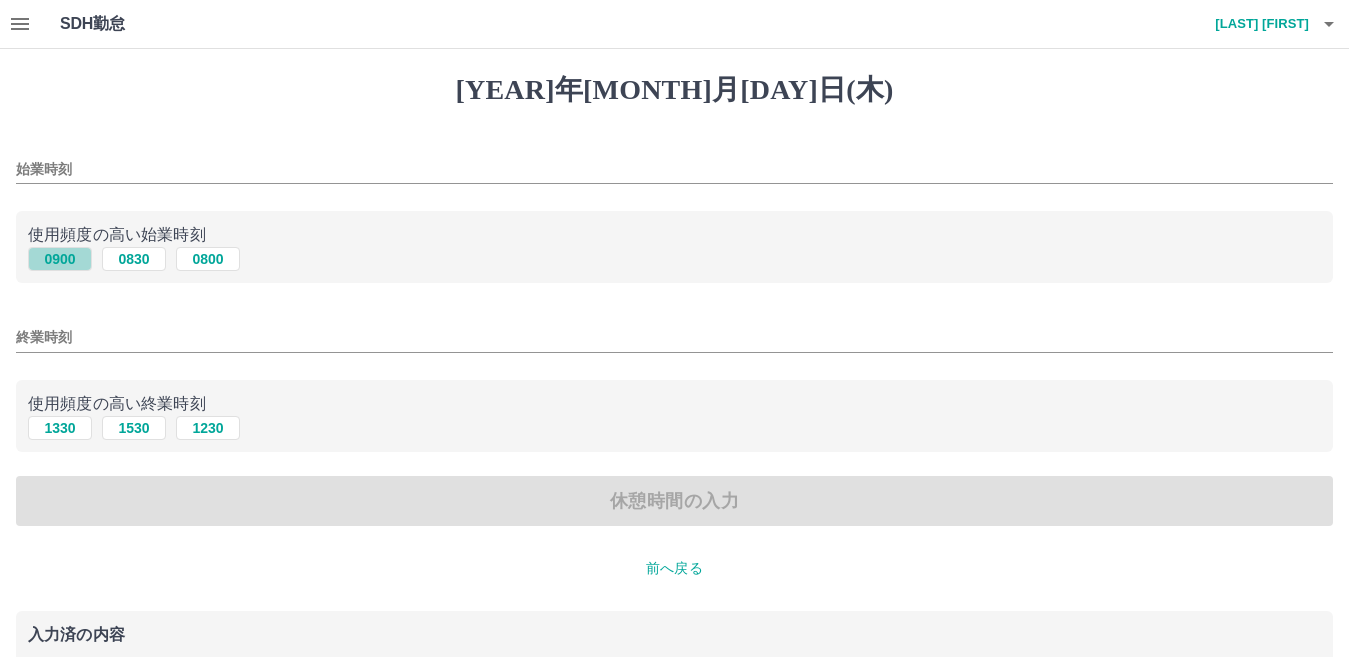 click on "0900" at bounding box center [60, 259] 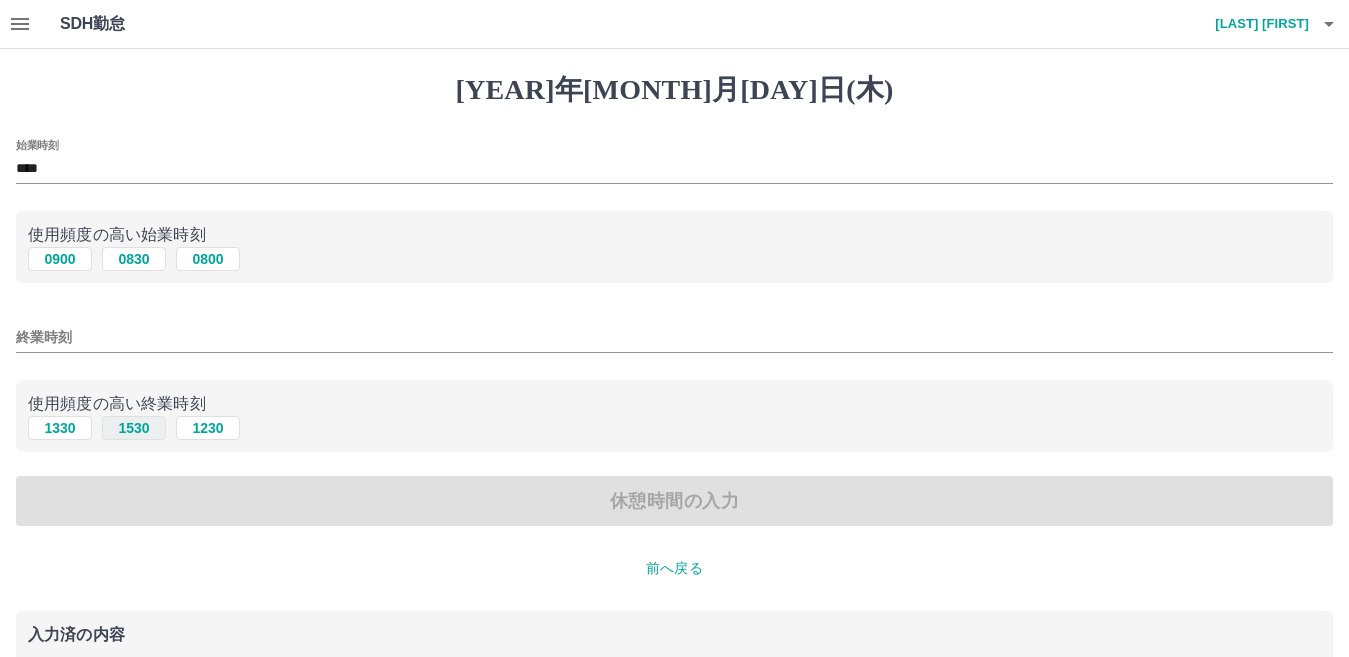 click on "1530" at bounding box center (134, 259) 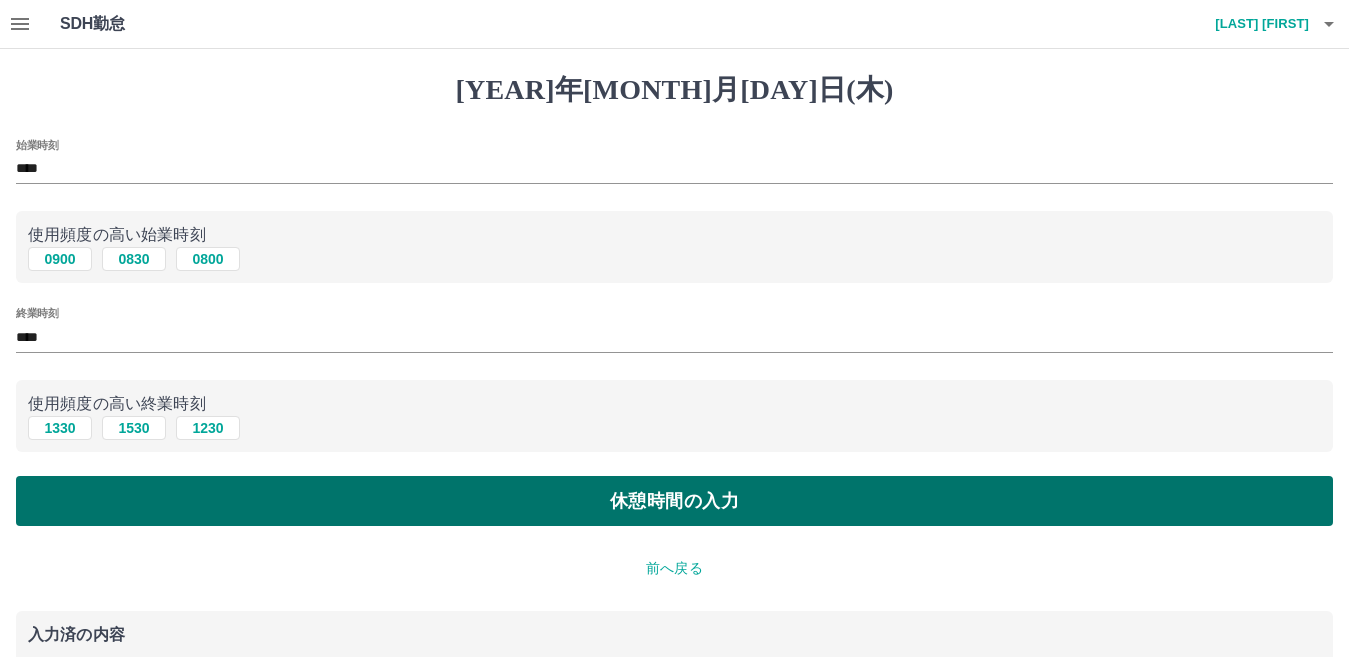 click on "休憩時間の入力" at bounding box center [674, 501] 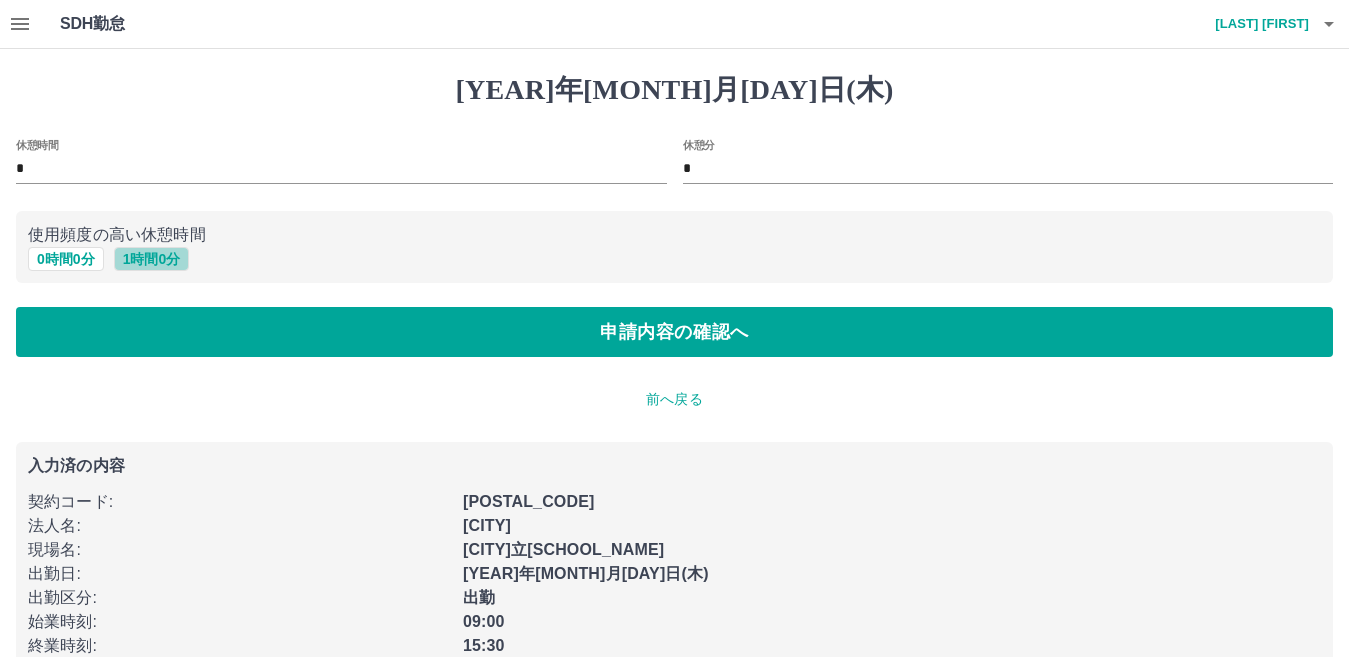 click on "1 時間 0 分" at bounding box center [152, 259] 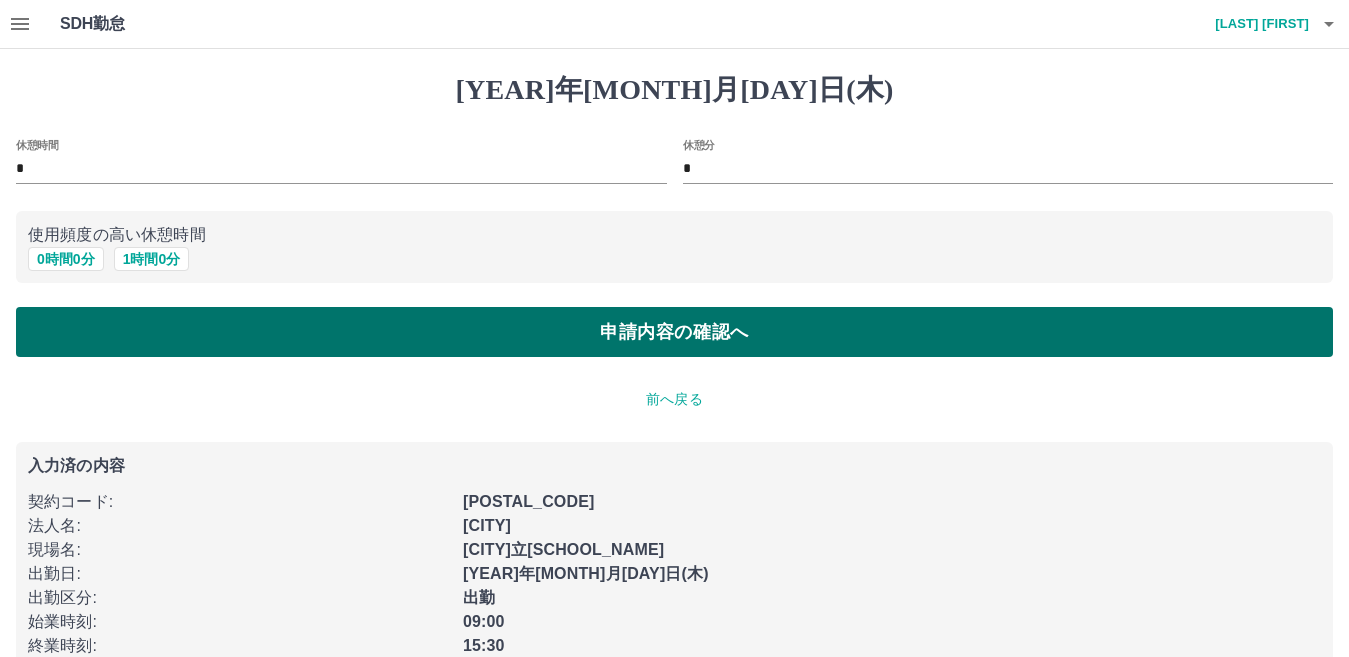 click on "申請内容の確認へ" at bounding box center [674, 332] 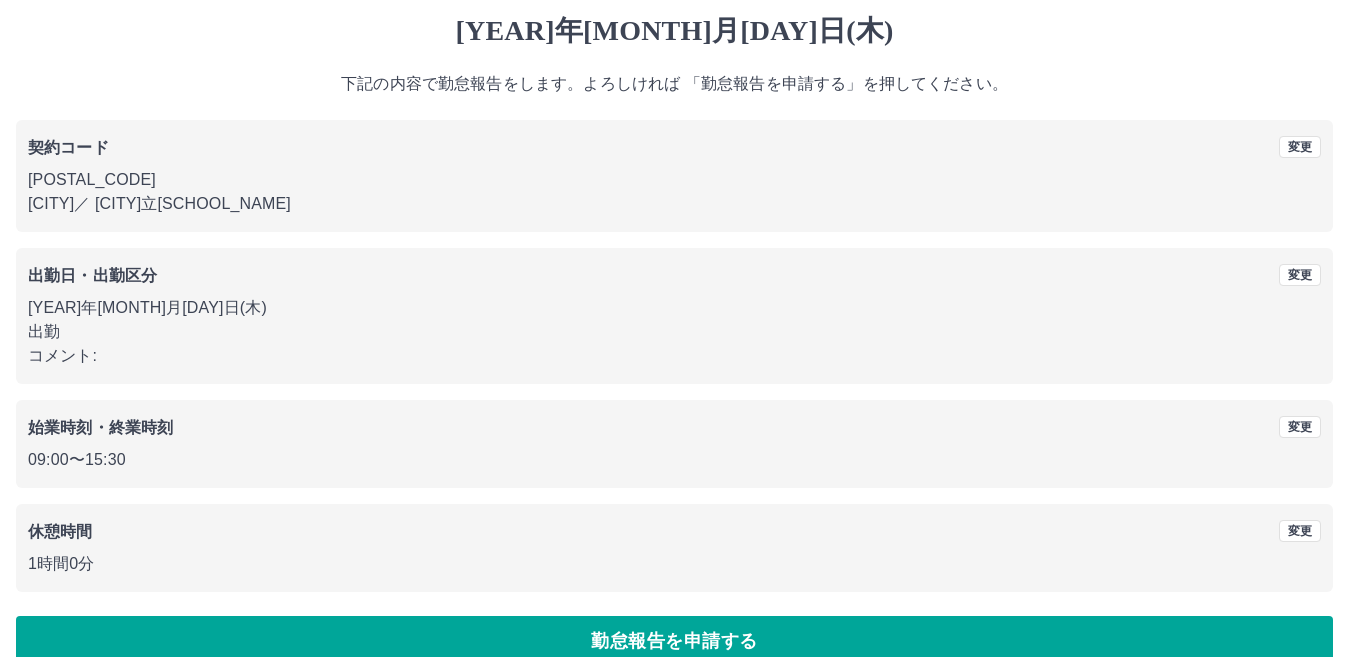 scroll, scrollTop: 92, scrollLeft: 0, axis: vertical 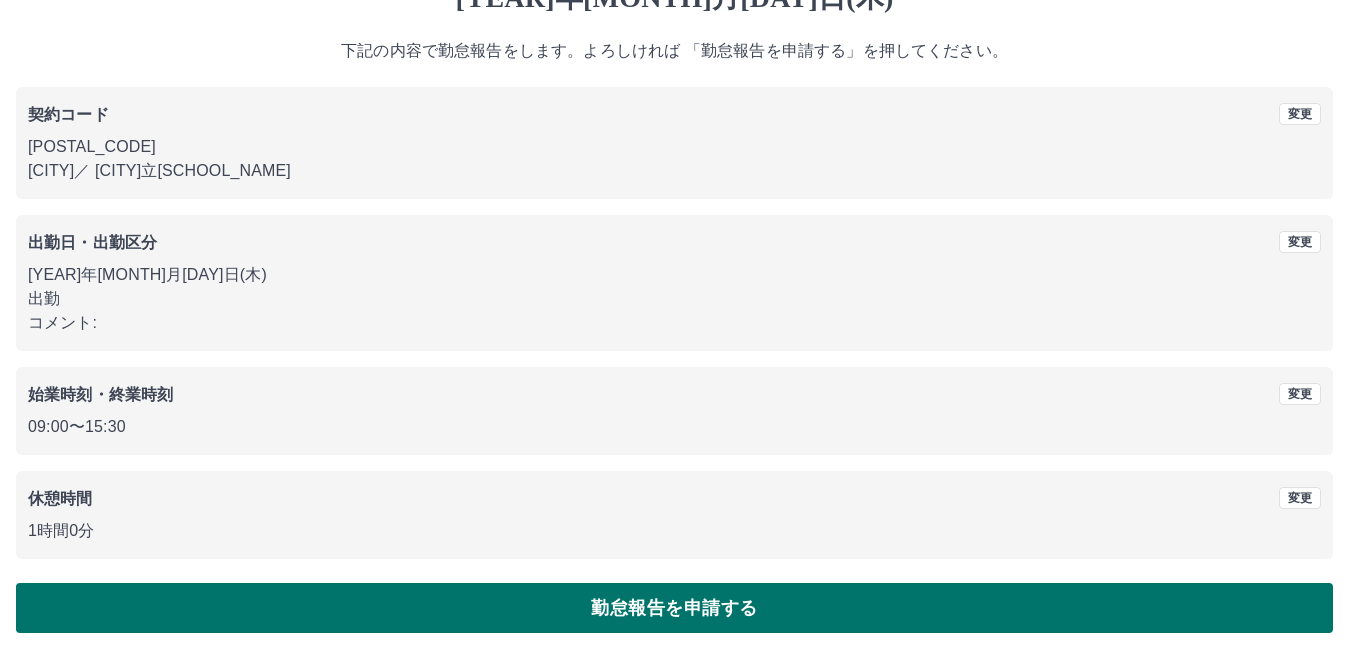 click on "勤怠報告を申請する" at bounding box center [674, 608] 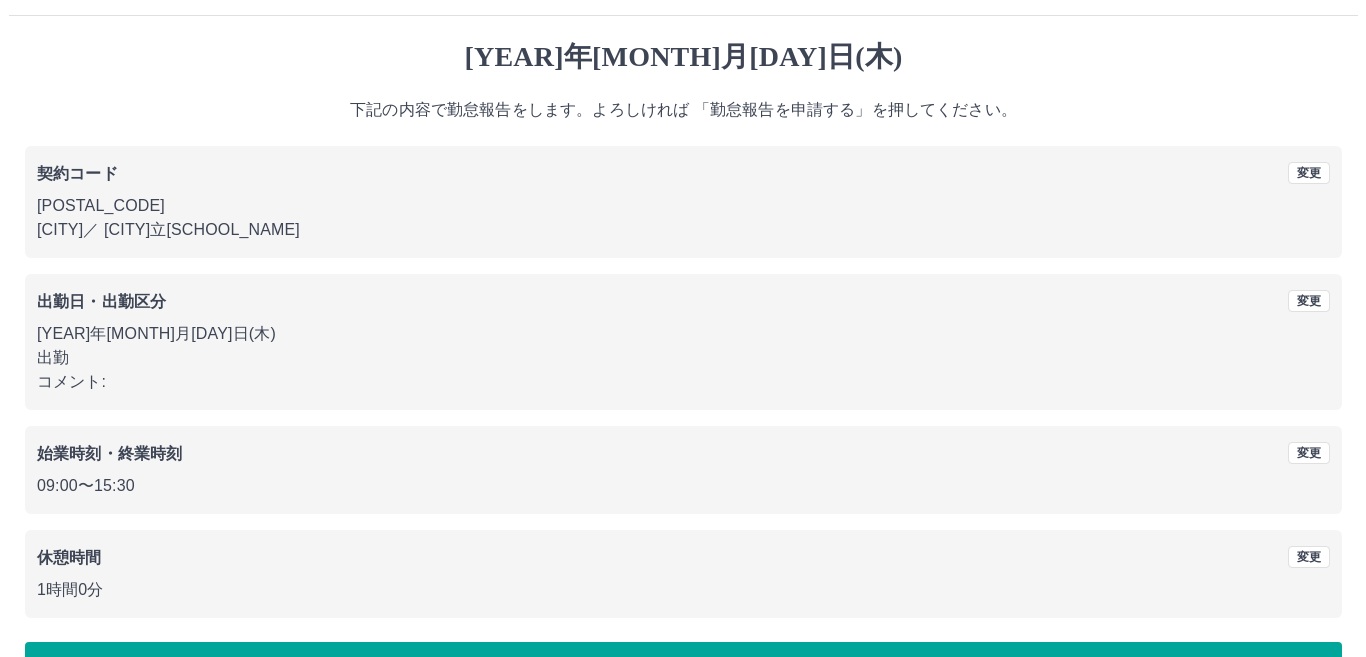 scroll, scrollTop: 0, scrollLeft: 0, axis: both 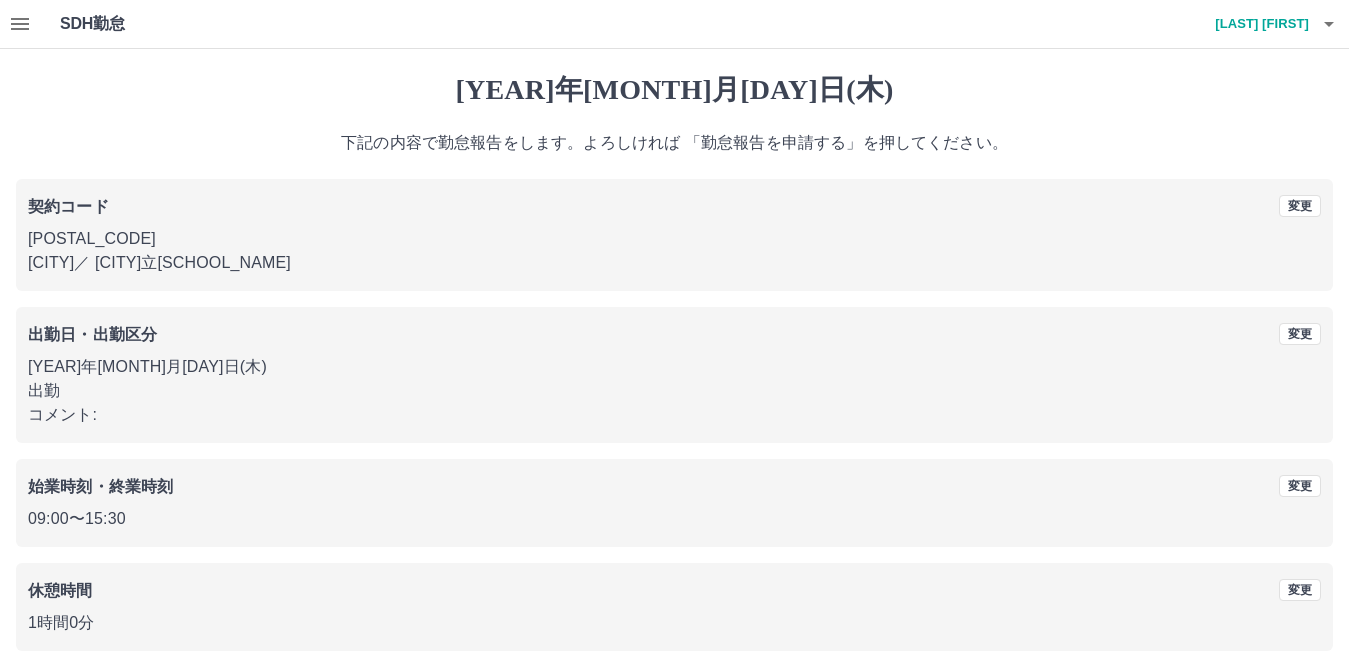 click on "森　芙美子" at bounding box center (1249, 24) 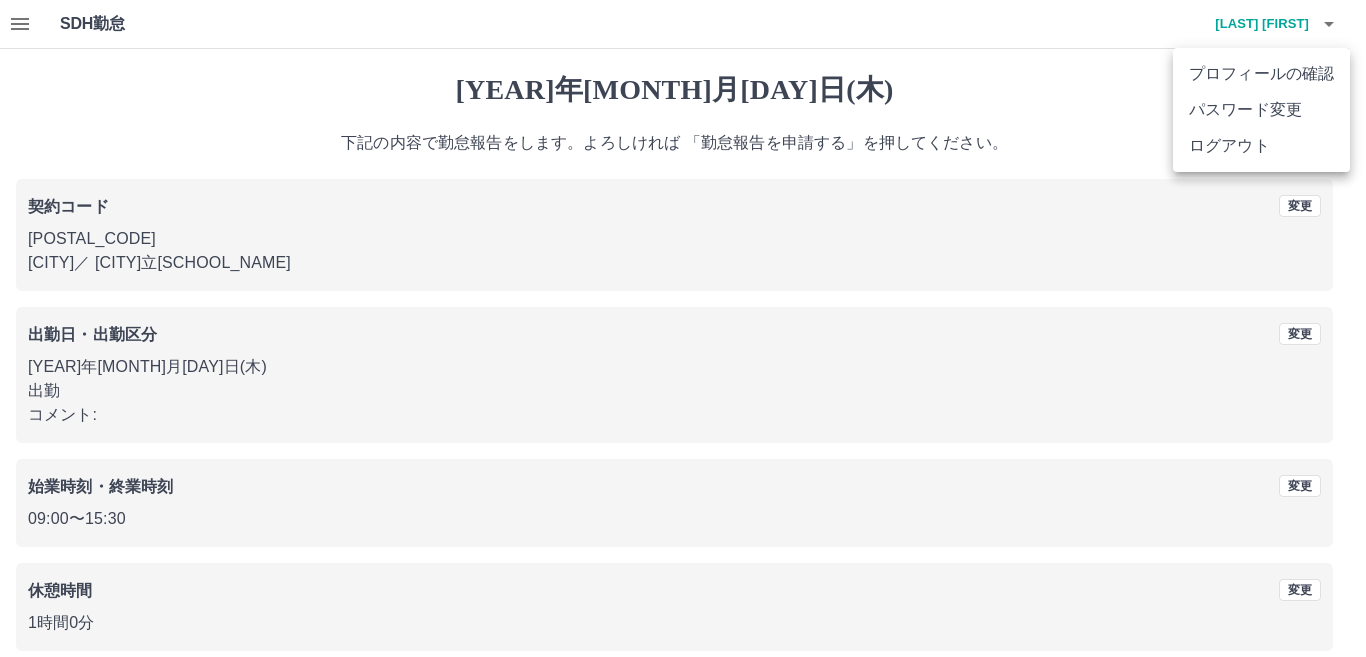 drag, startPoint x: 1281, startPoint y: 151, endPoint x: 1259, endPoint y: 160, distance: 23.769728 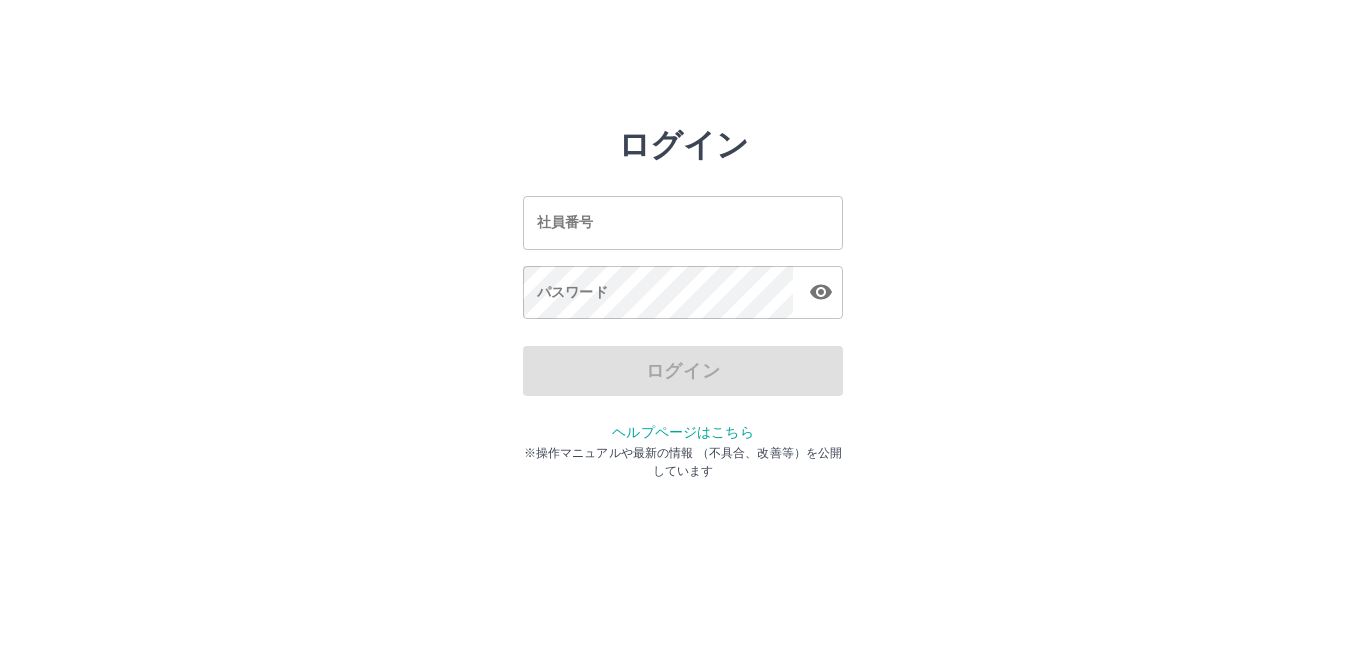 scroll, scrollTop: 0, scrollLeft: 0, axis: both 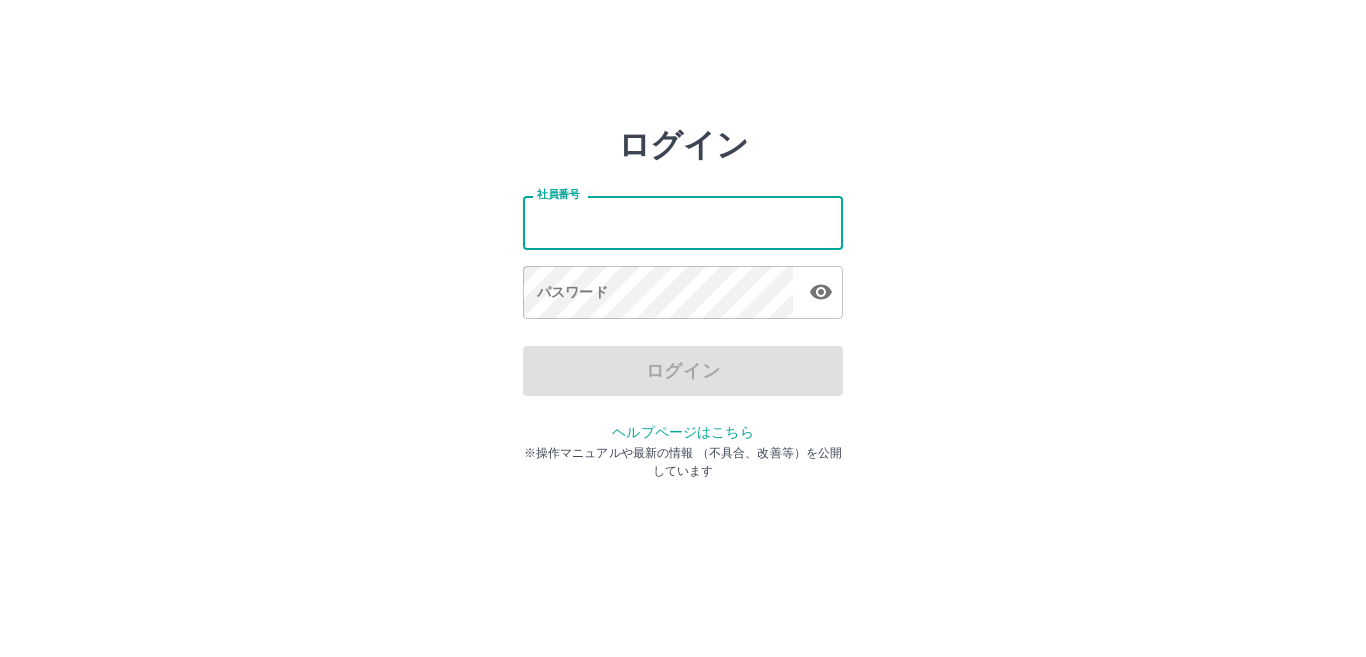 click on "社員番号" at bounding box center [683, 222] 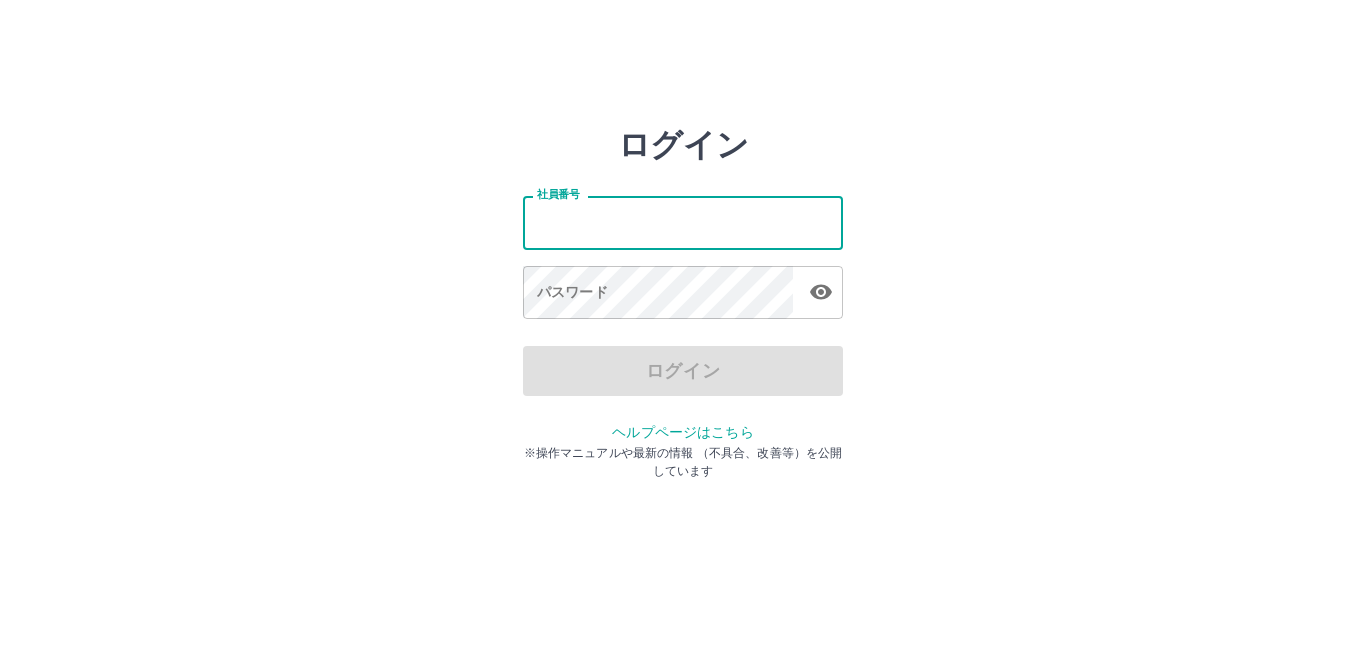type on "*******" 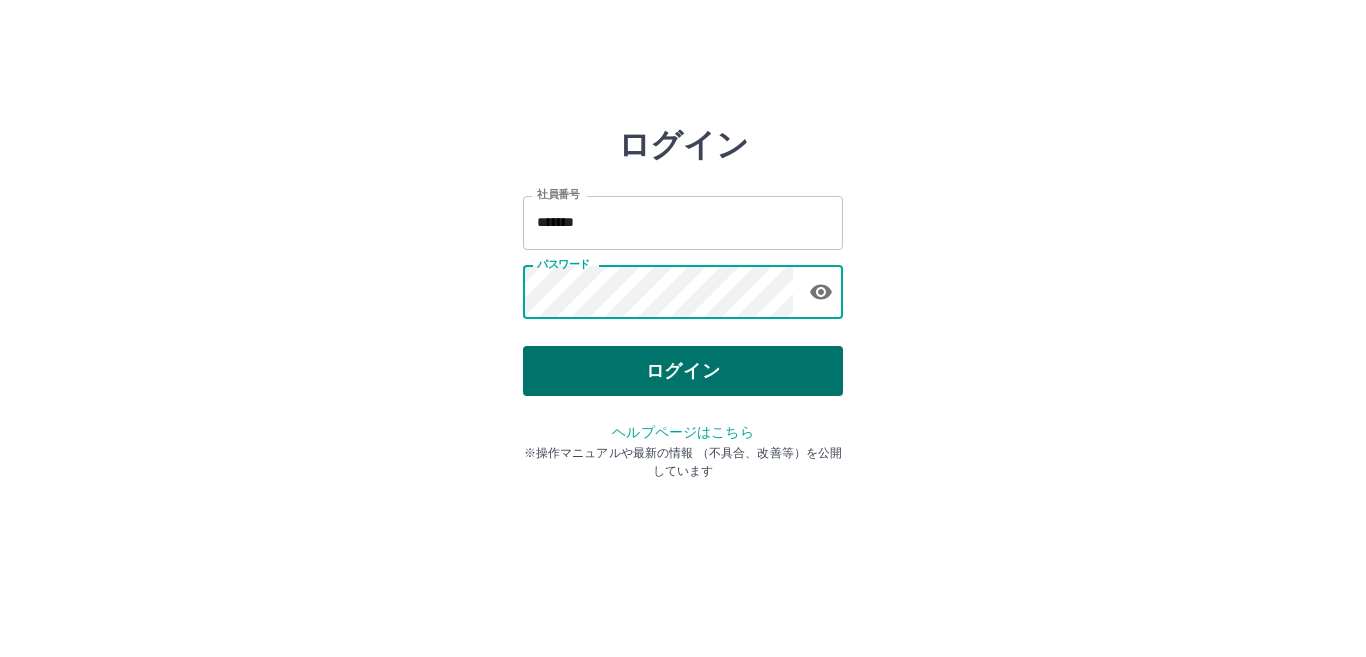 click on "ログイン" at bounding box center (683, 371) 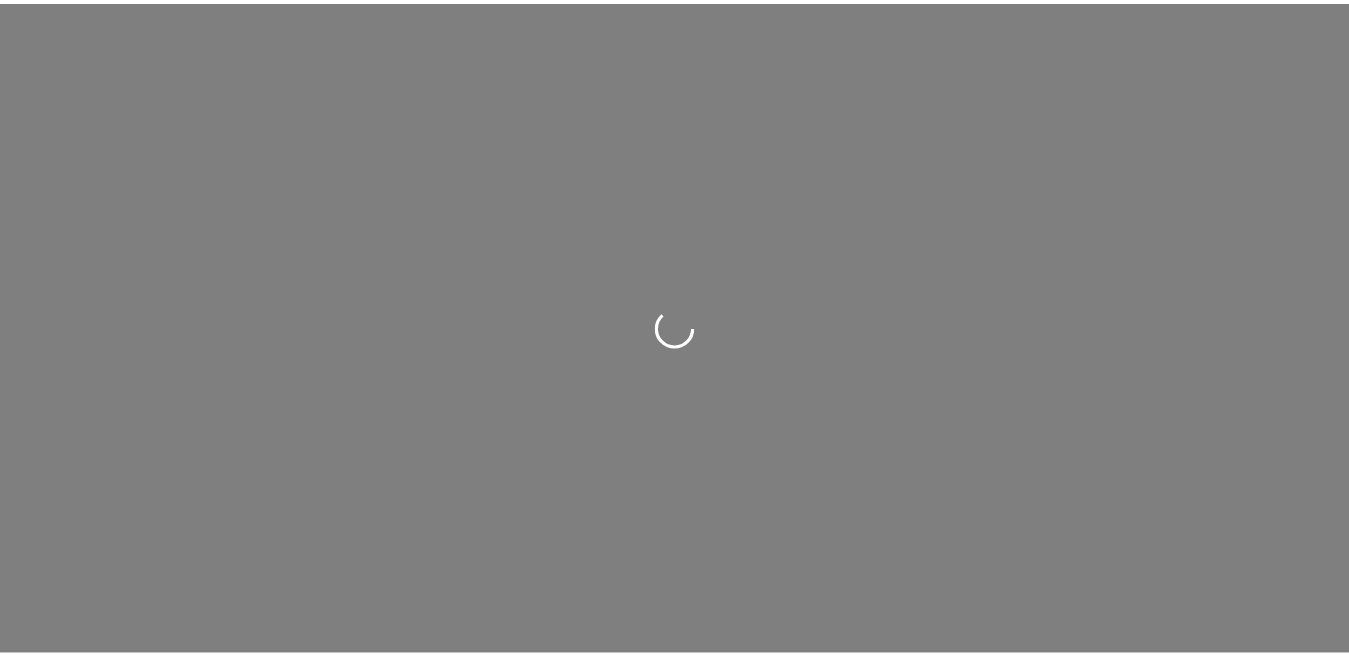 scroll, scrollTop: 0, scrollLeft: 0, axis: both 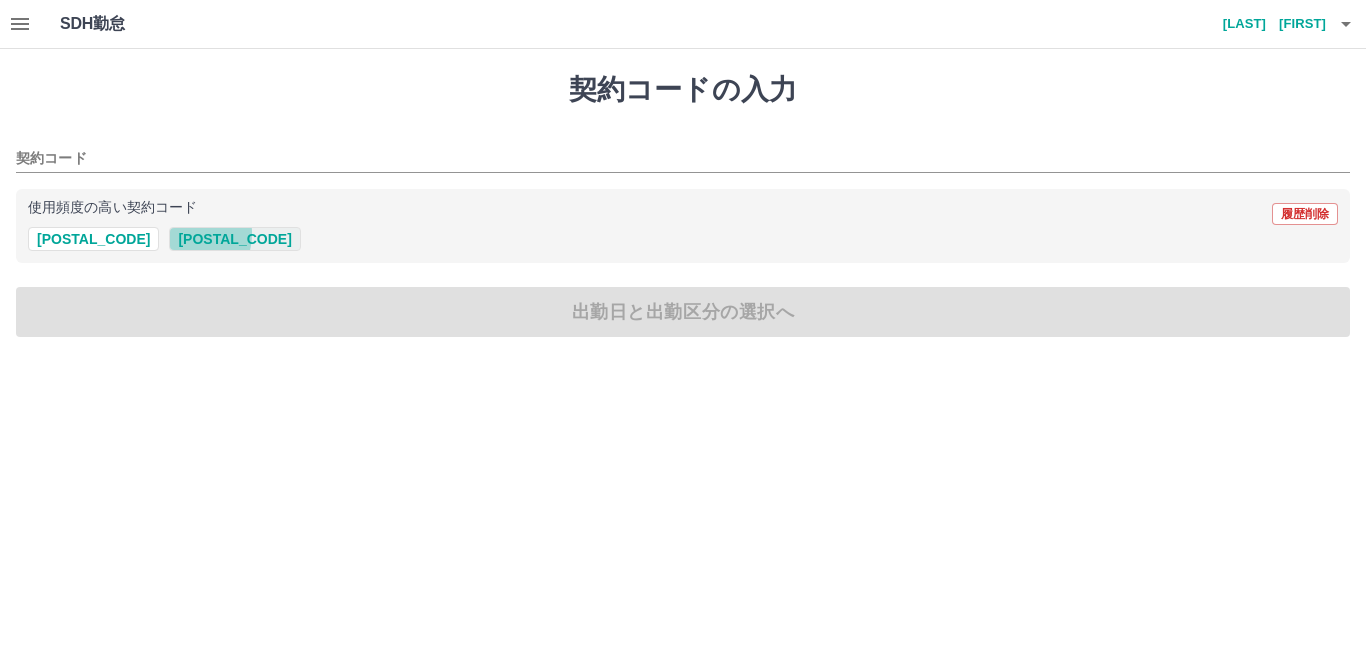 click on "42758001" at bounding box center (234, 239) 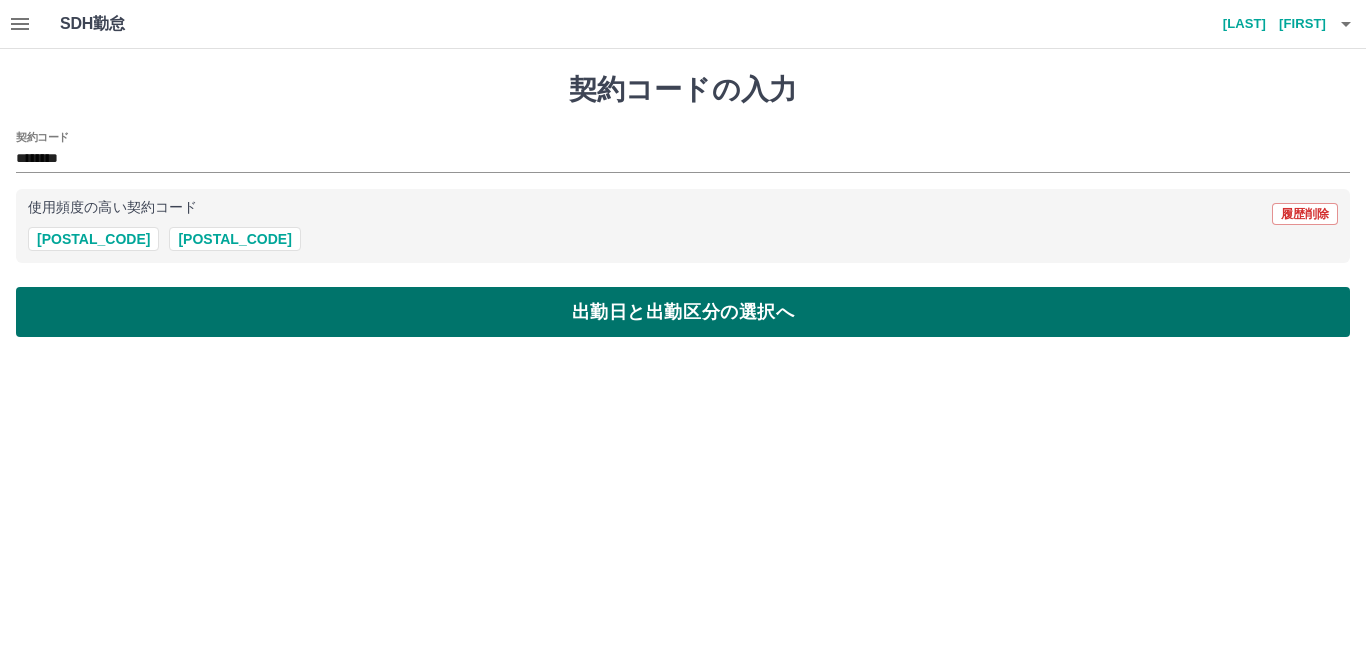 click on "出勤日と出勤区分の選択へ" at bounding box center (683, 312) 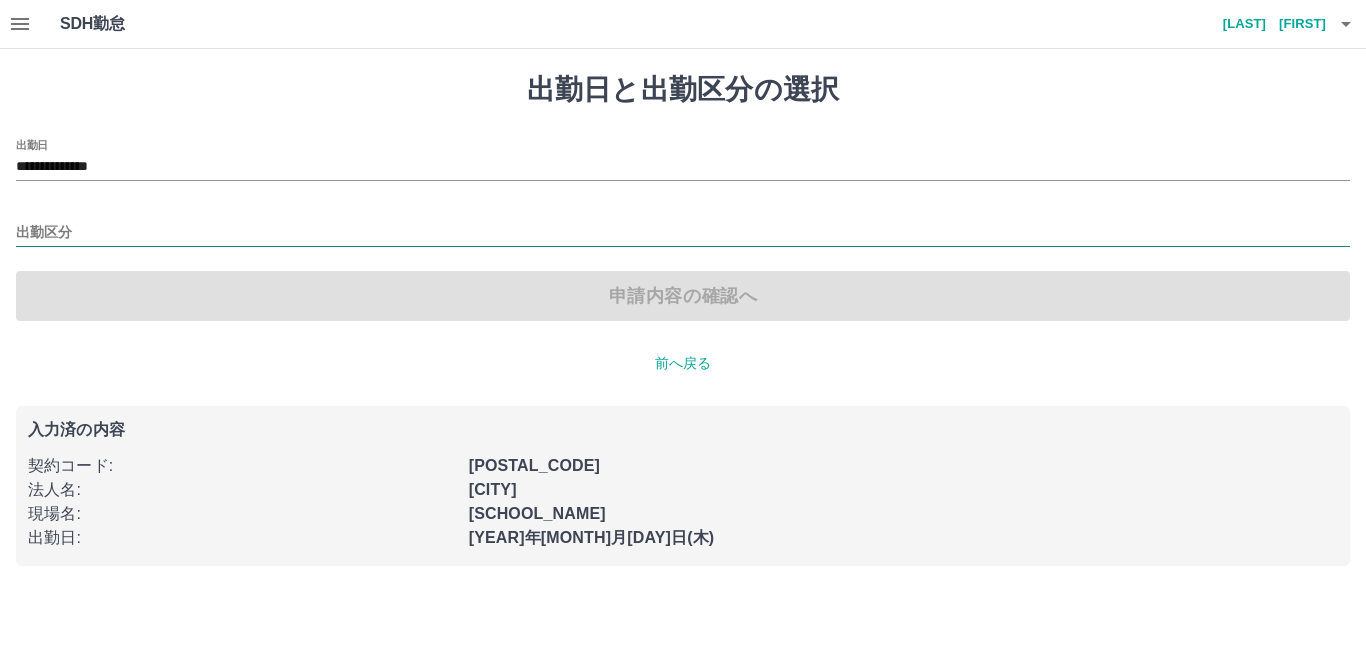 click on "出勤区分" at bounding box center (683, 233) 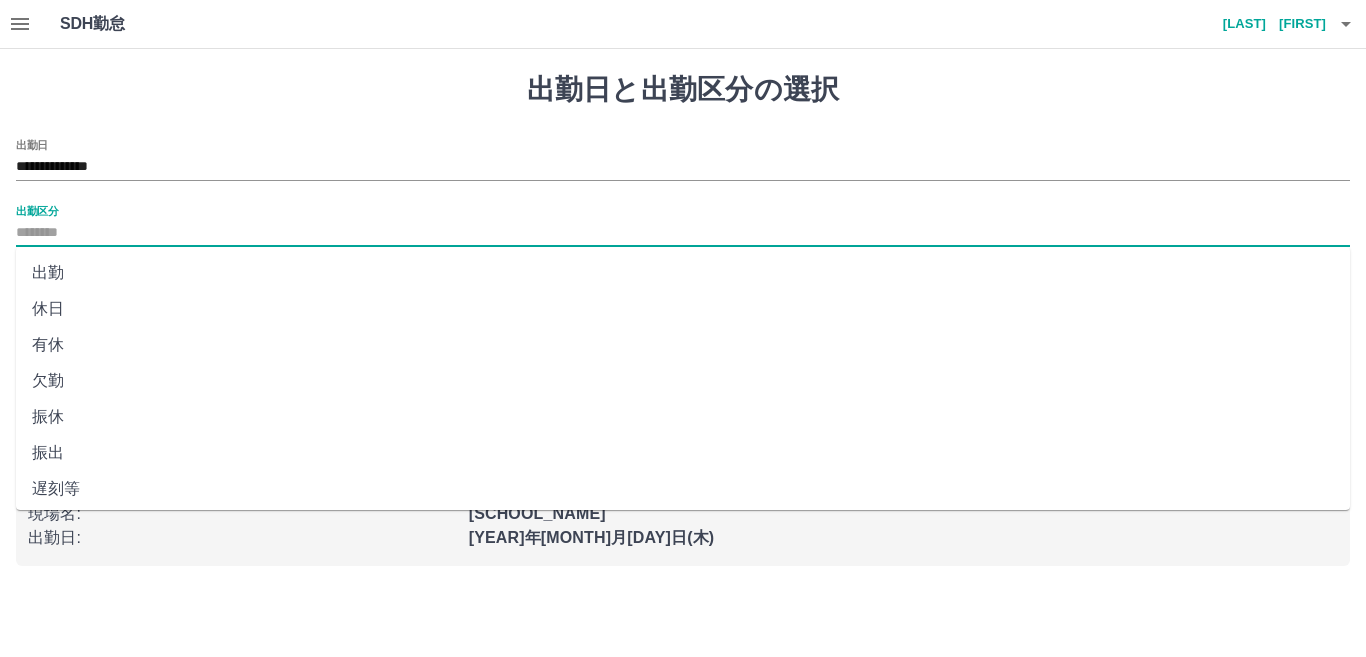 click on "出勤" at bounding box center [683, 273] 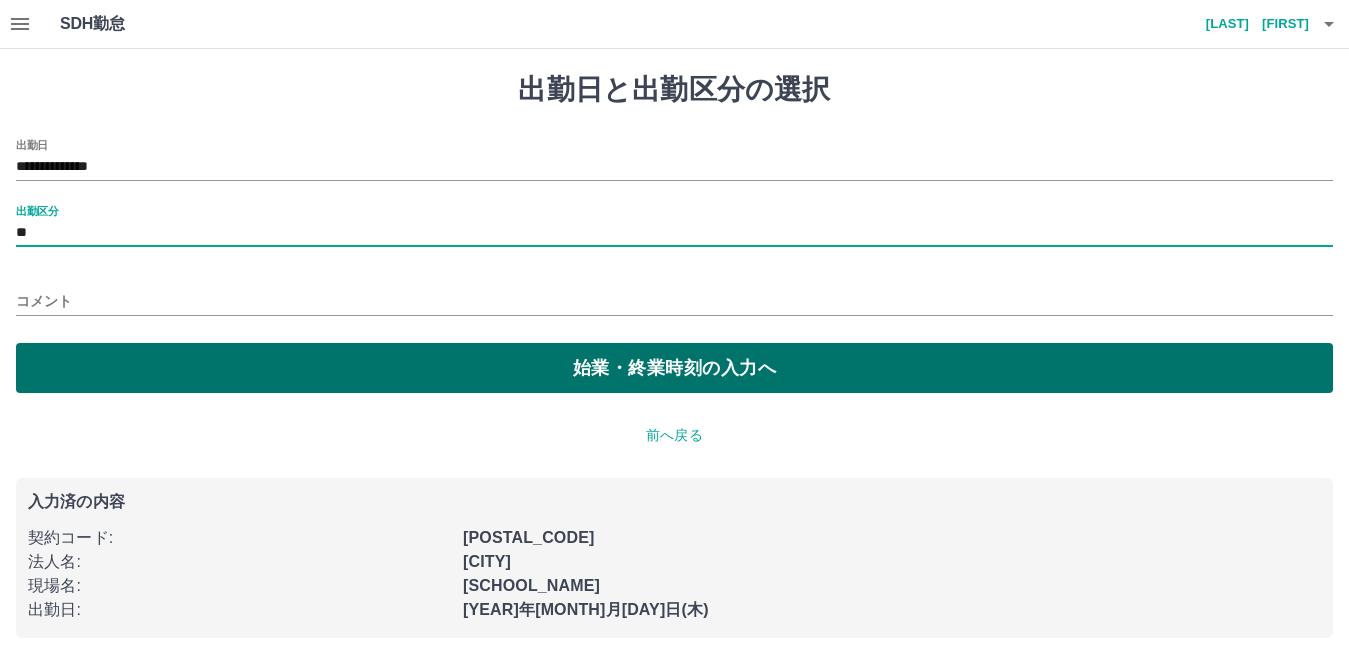 click on "始業・終業時刻の入力へ" at bounding box center (674, 368) 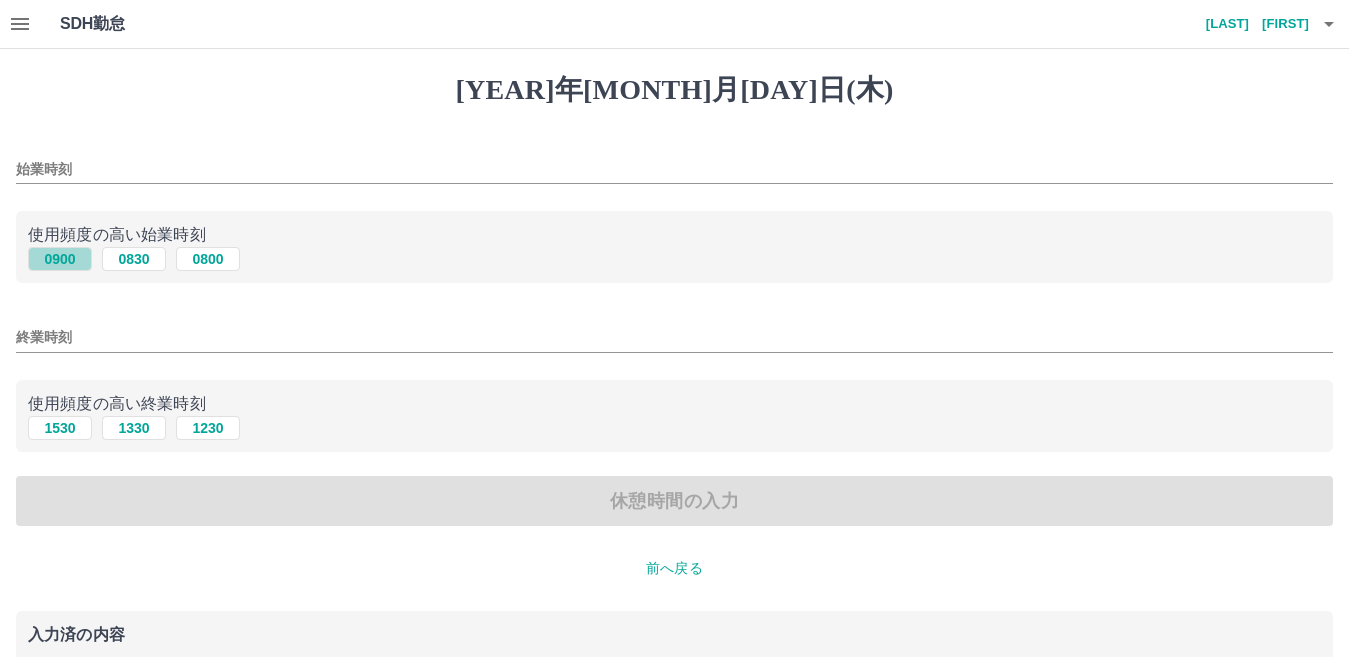 click on "0900" at bounding box center (60, 259) 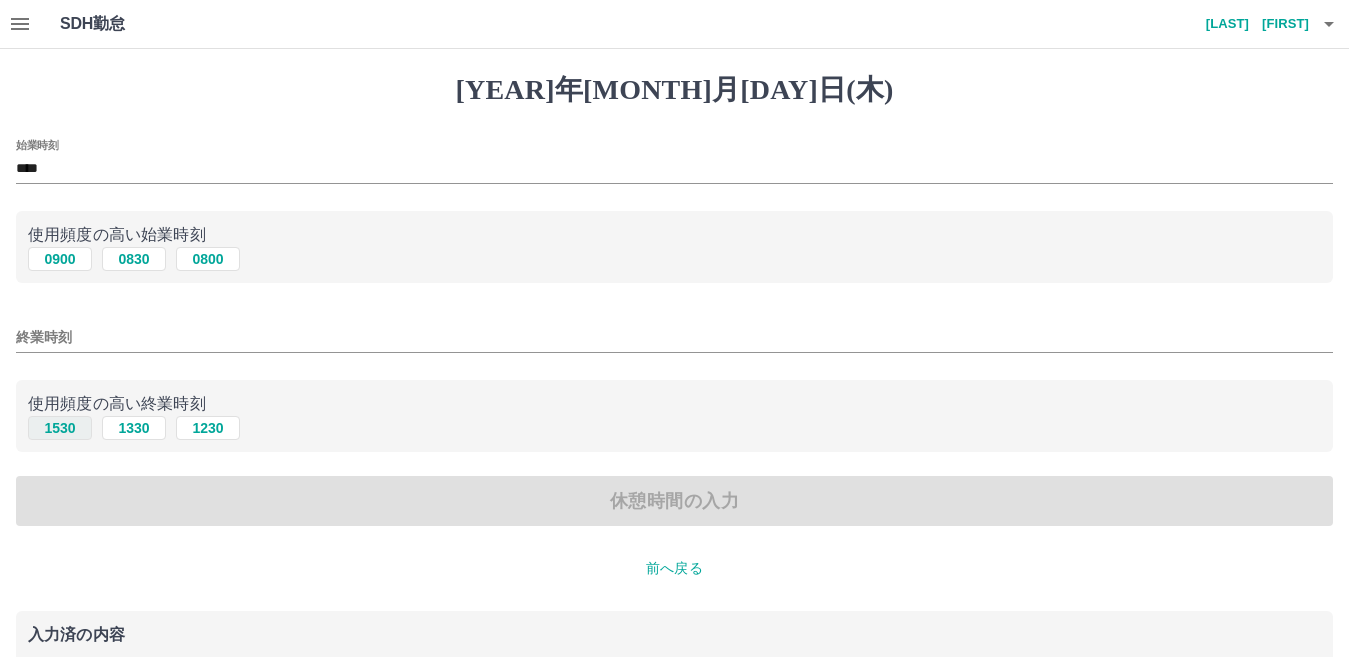 click on "1530" at bounding box center [60, 259] 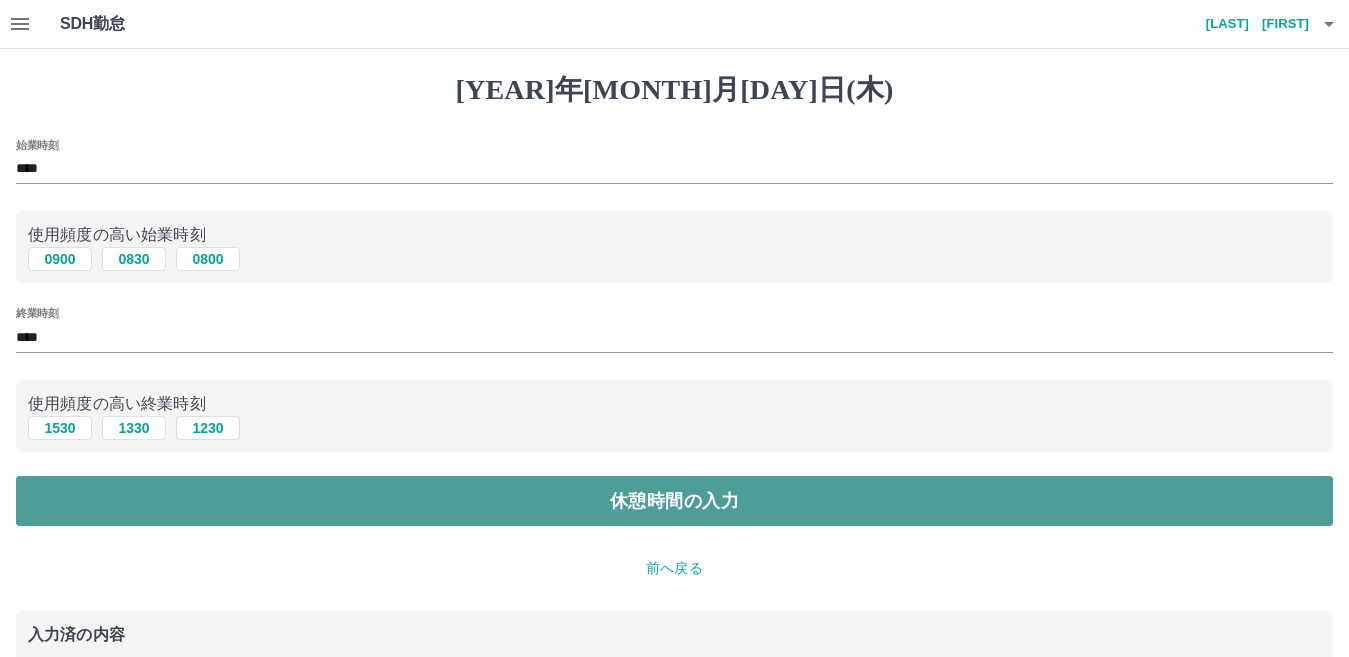 click on "休憩時間の入力" at bounding box center [674, 501] 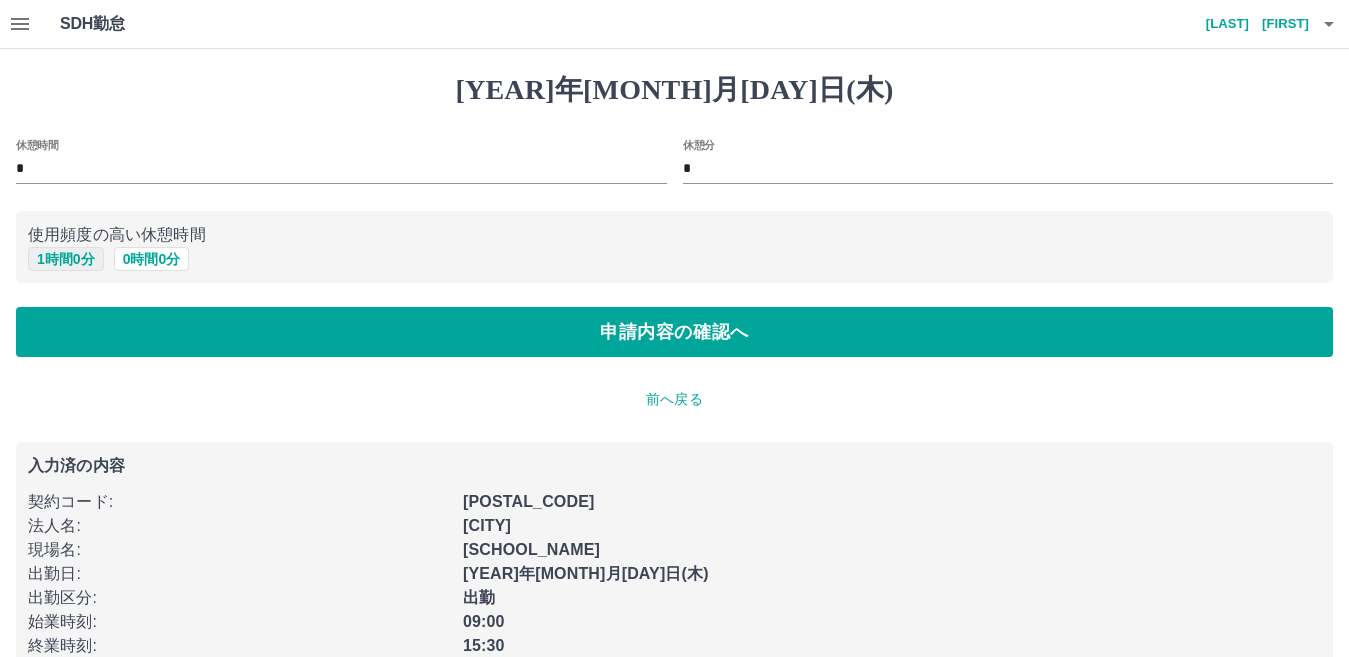 click on "1 時間 0 分" at bounding box center (66, 259) 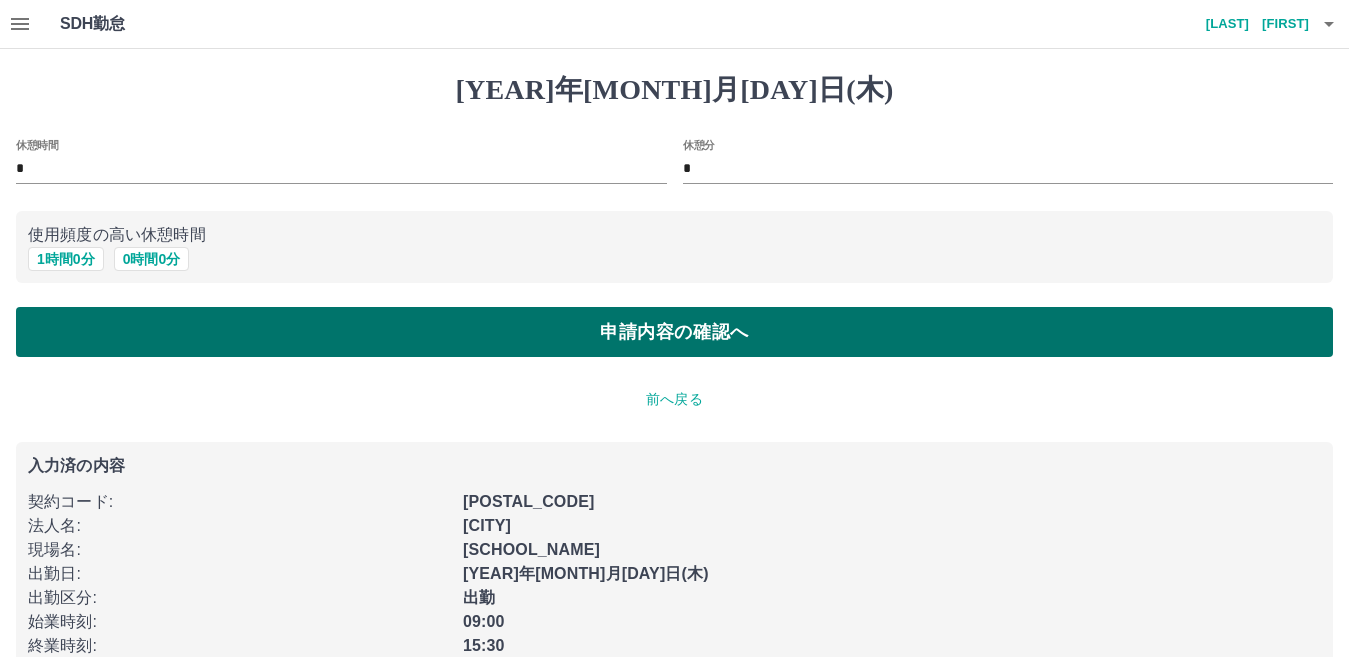 click on "申請内容の確認へ" at bounding box center [674, 332] 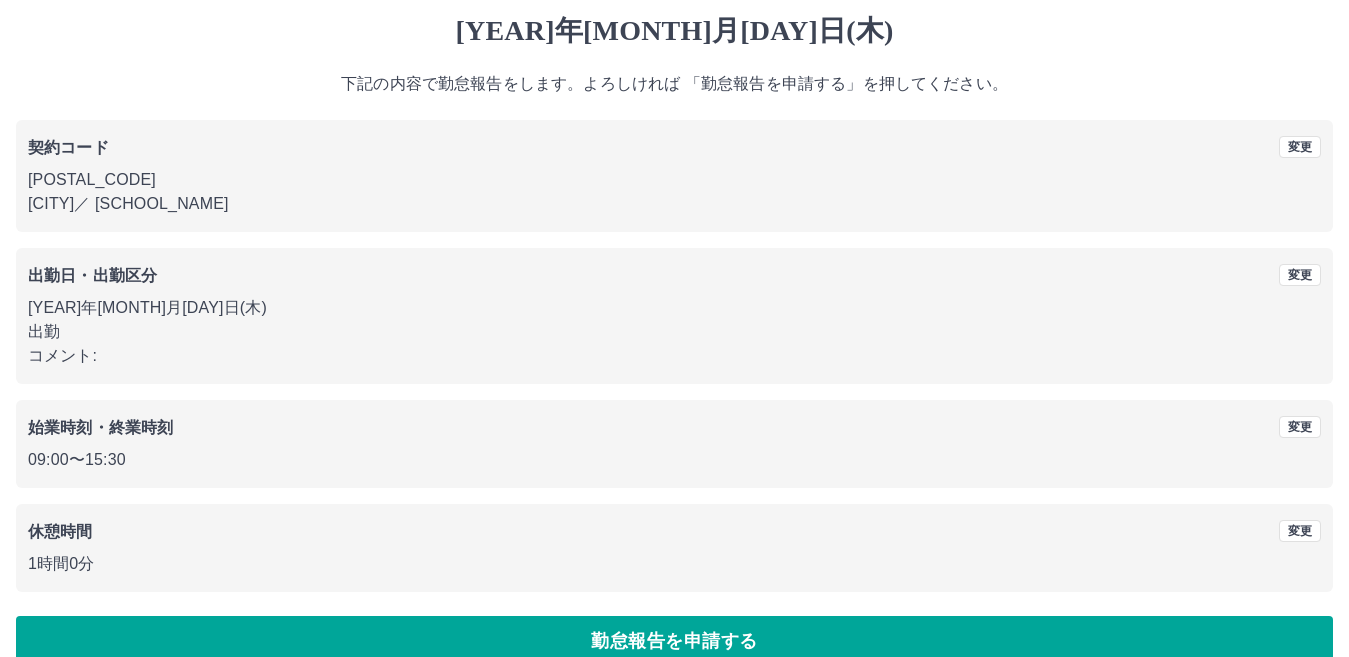 scroll, scrollTop: 92, scrollLeft: 0, axis: vertical 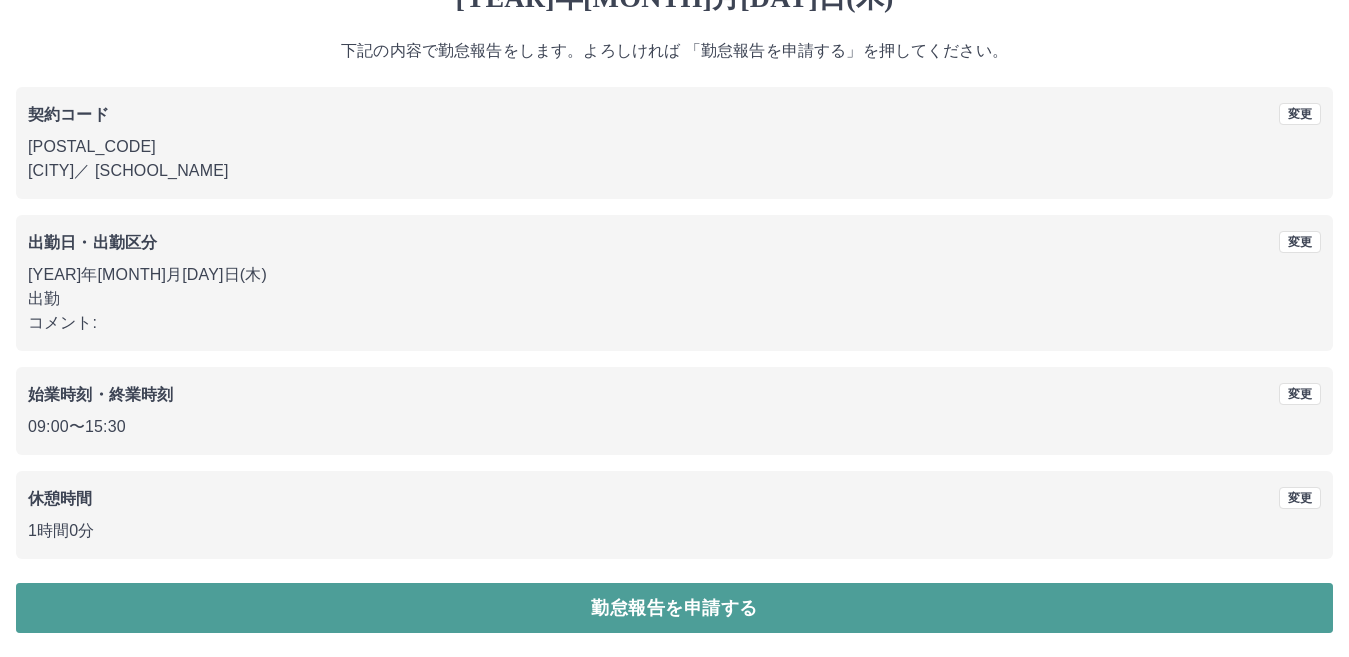 click on "勤怠報告を申請する" at bounding box center [674, 608] 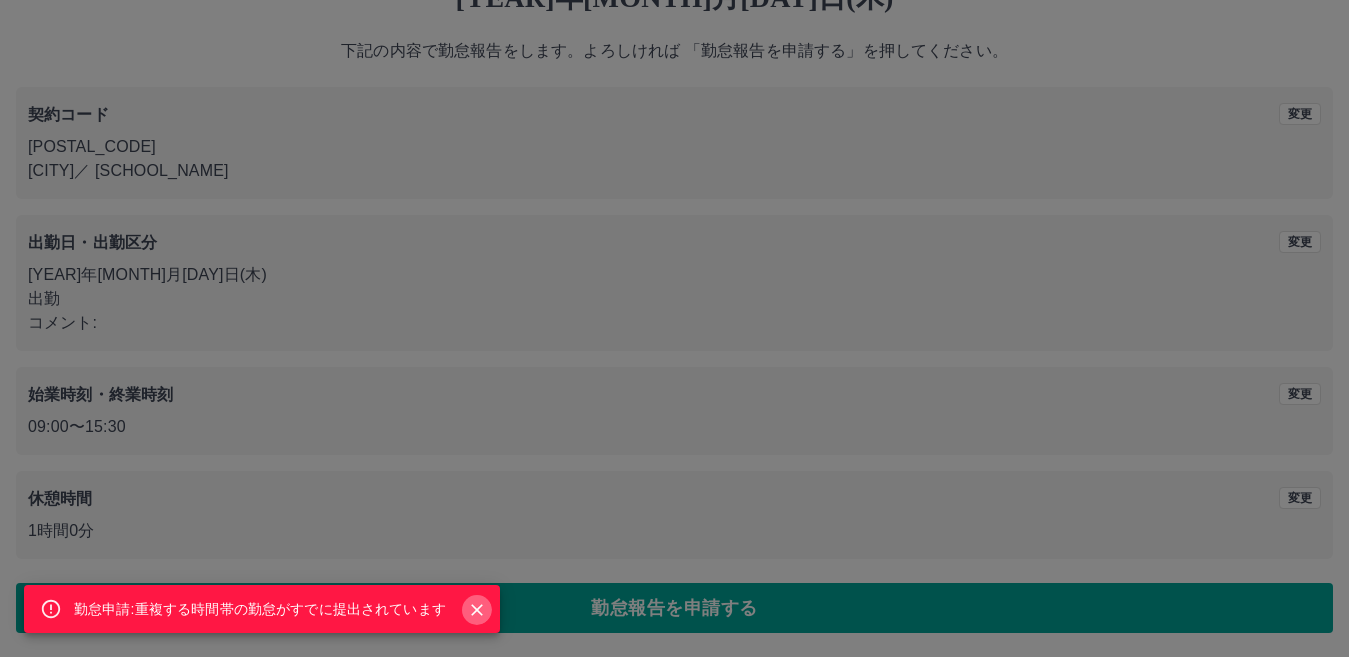 click at bounding box center (477, 610) 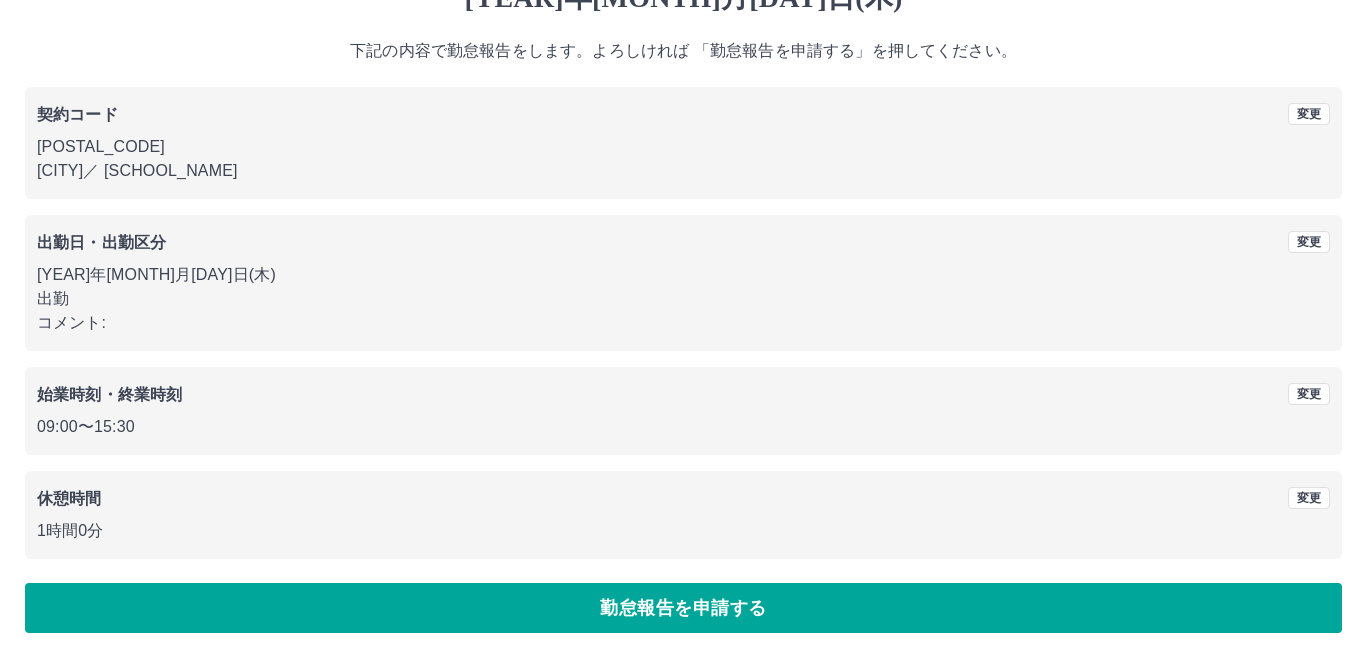 scroll, scrollTop: 0, scrollLeft: 0, axis: both 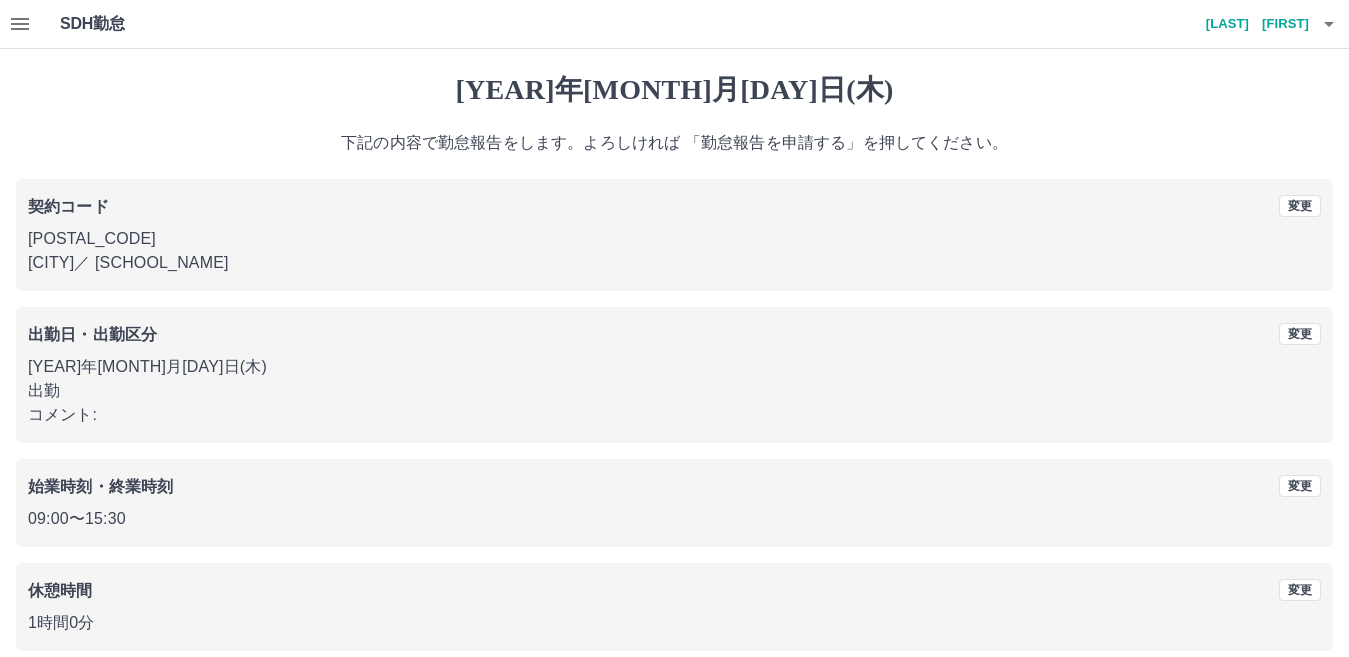 click on "中島　典子" at bounding box center (1249, 24) 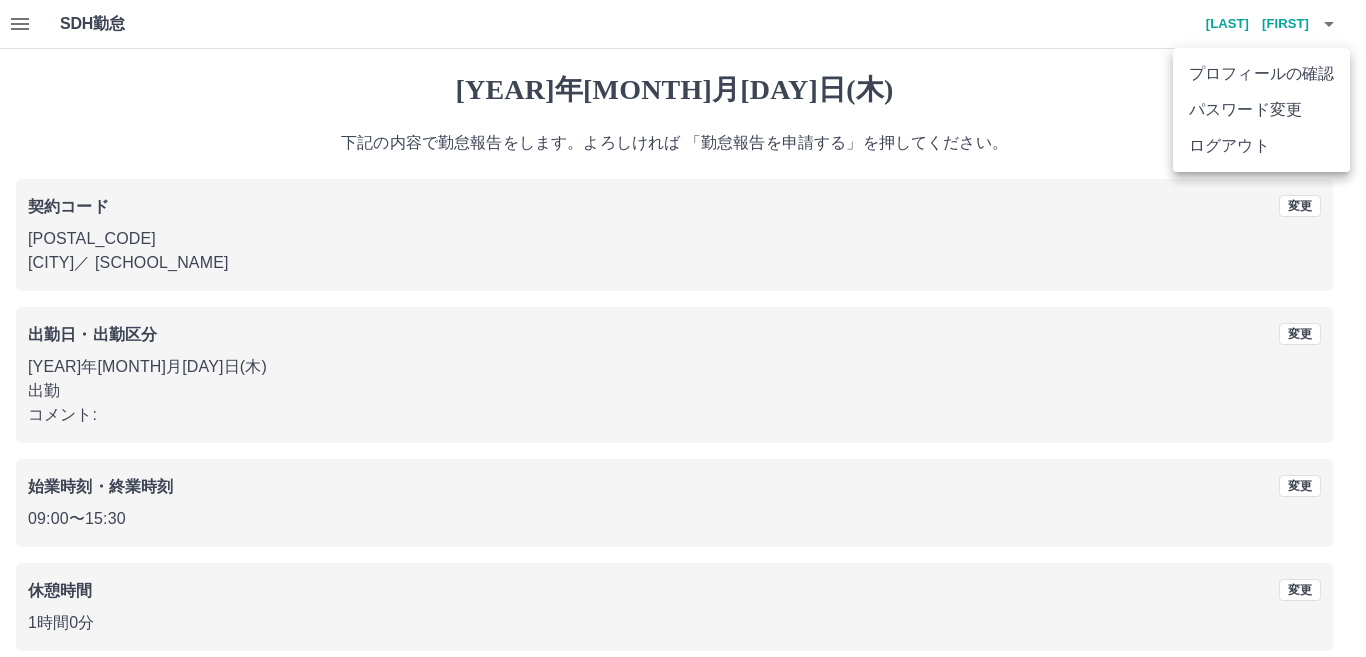 click on "ログアウト" at bounding box center (1261, 146) 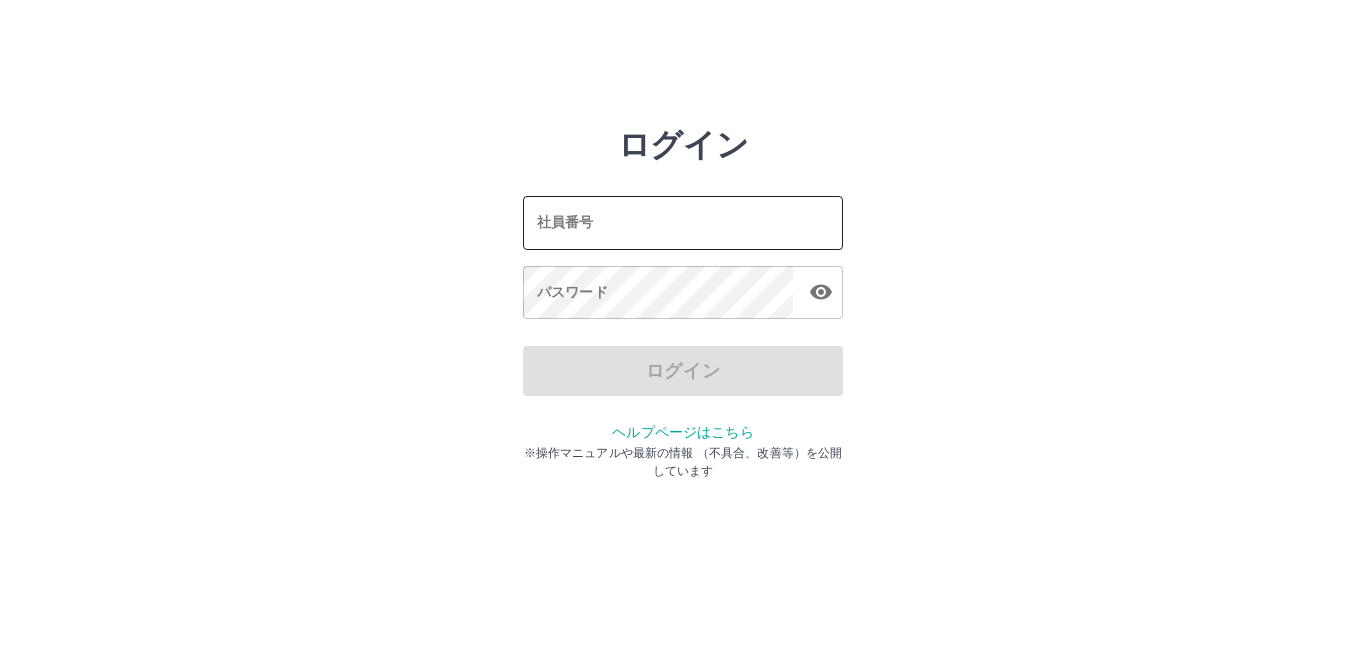scroll, scrollTop: 0, scrollLeft: 0, axis: both 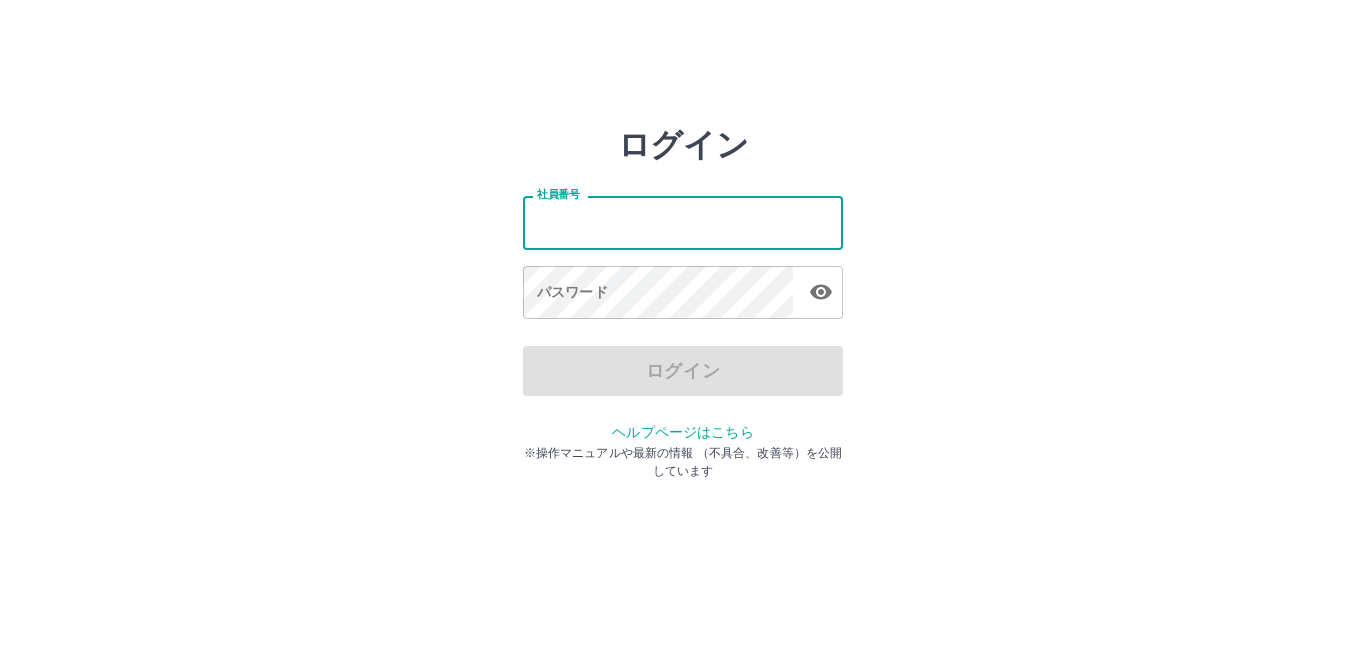 click on "社員番号" at bounding box center (683, 222) 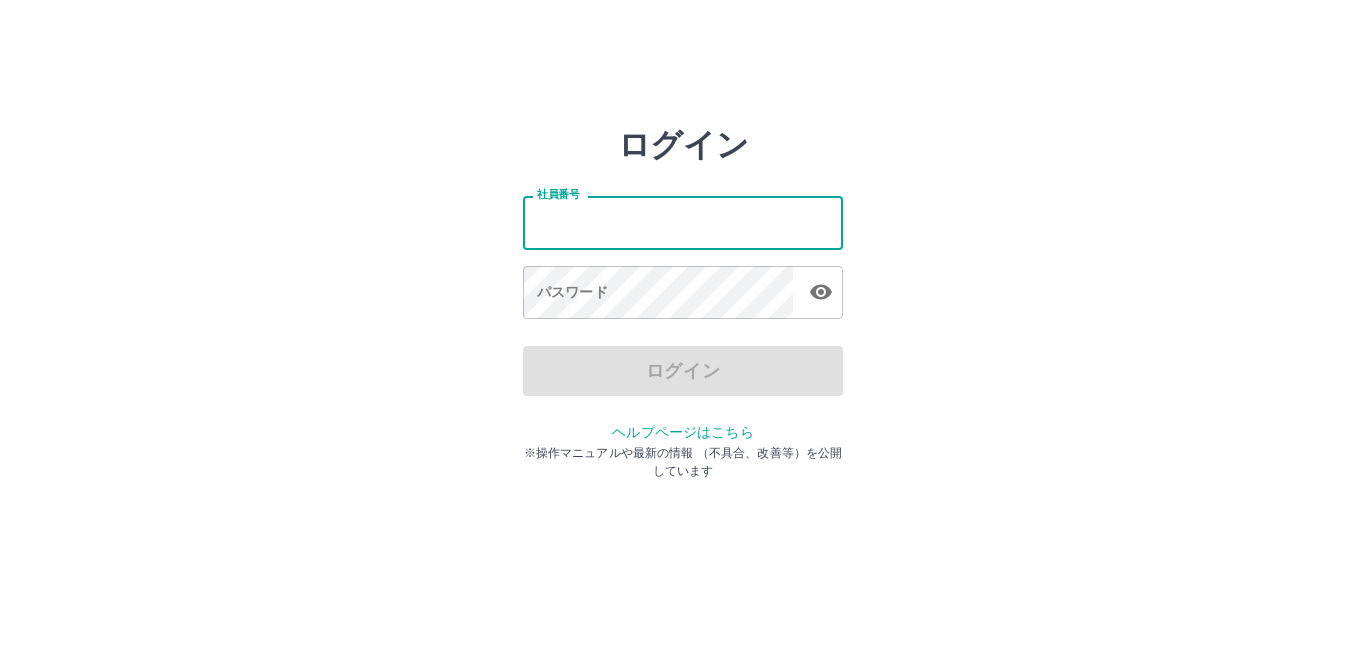 click on "社員番号" at bounding box center [683, 222] 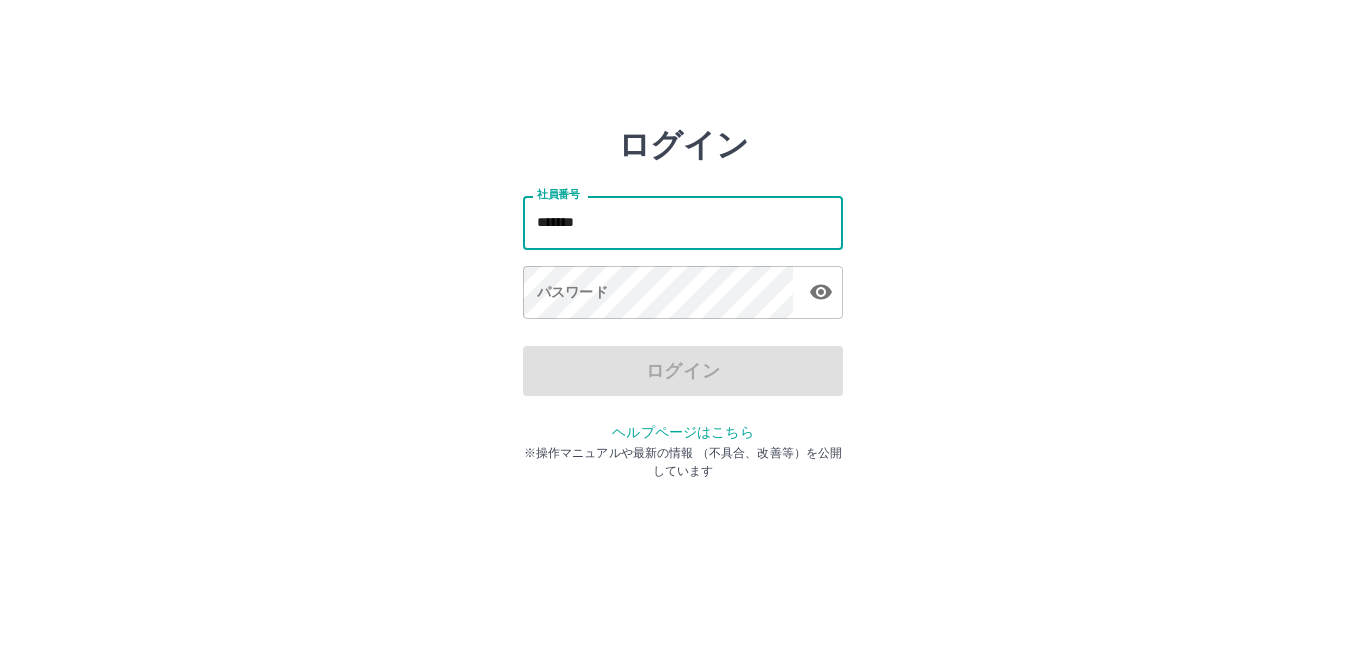 type on "*******" 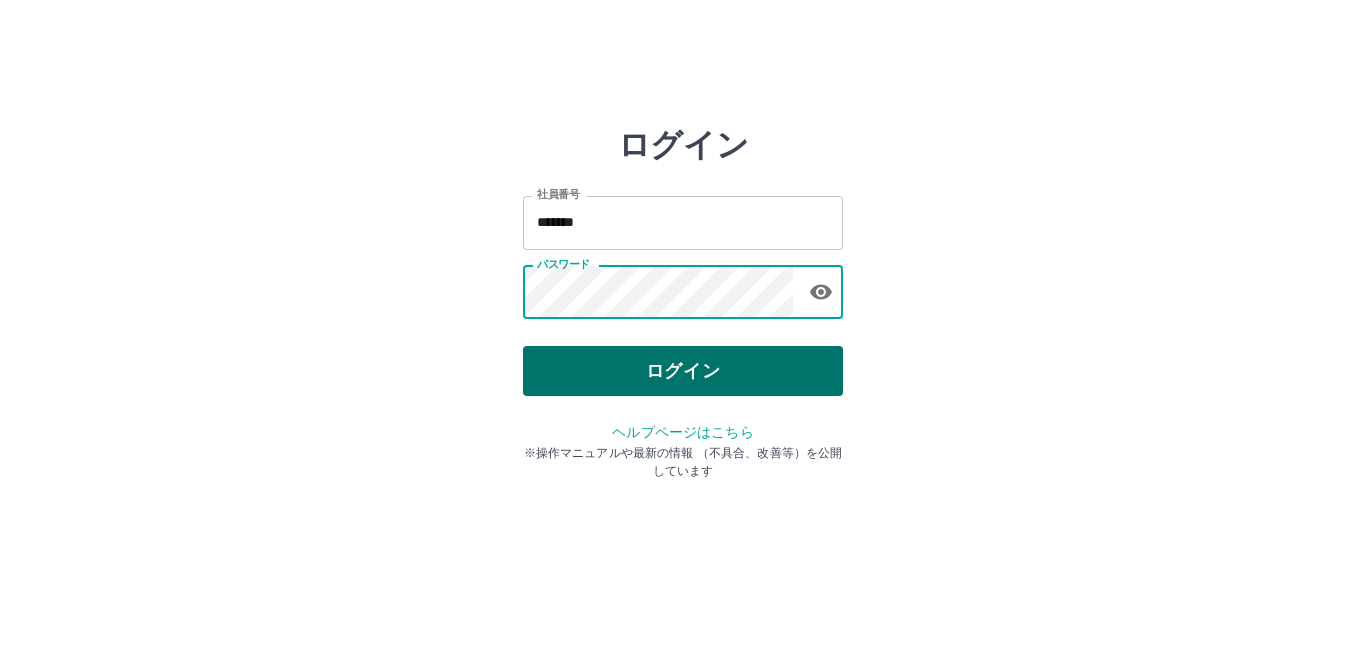 click on "ログイン" at bounding box center (683, 371) 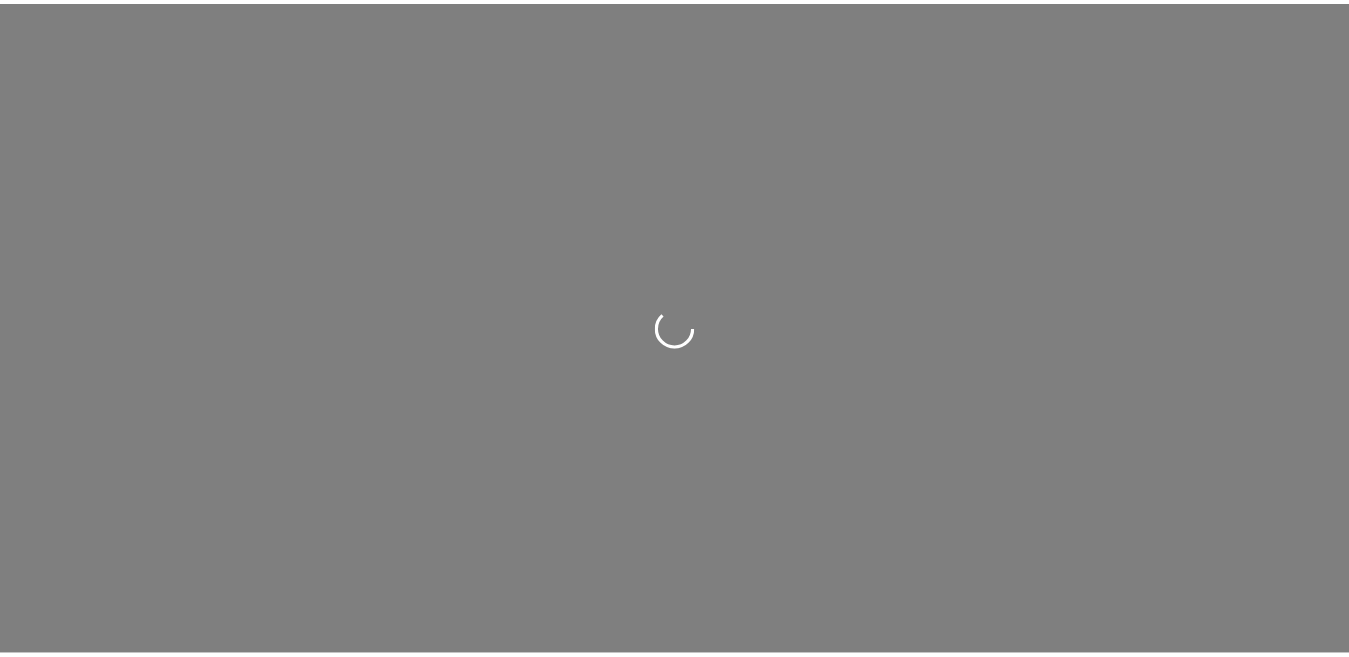 scroll, scrollTop: 0, scrollLeft: 0, axis: both 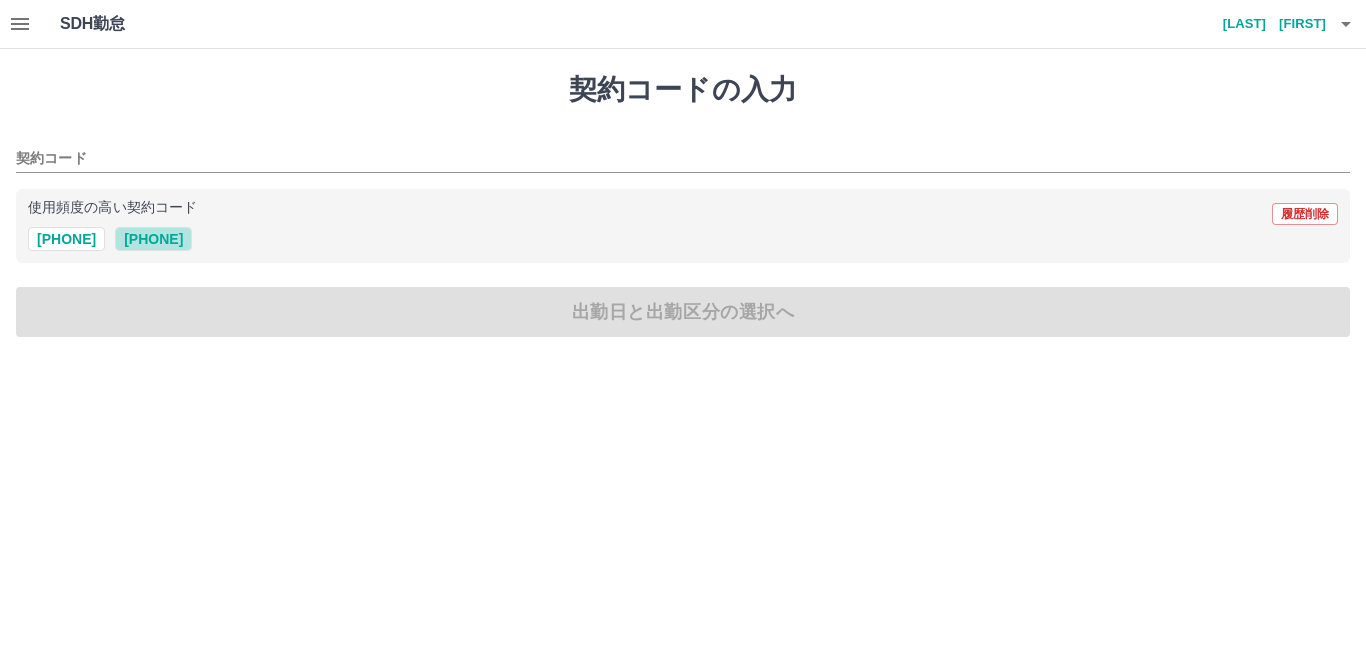 drag, startPoint x: 153, startPoint y: 245, endPoint x: 164, endPoint y: 266, distance: 23.70654 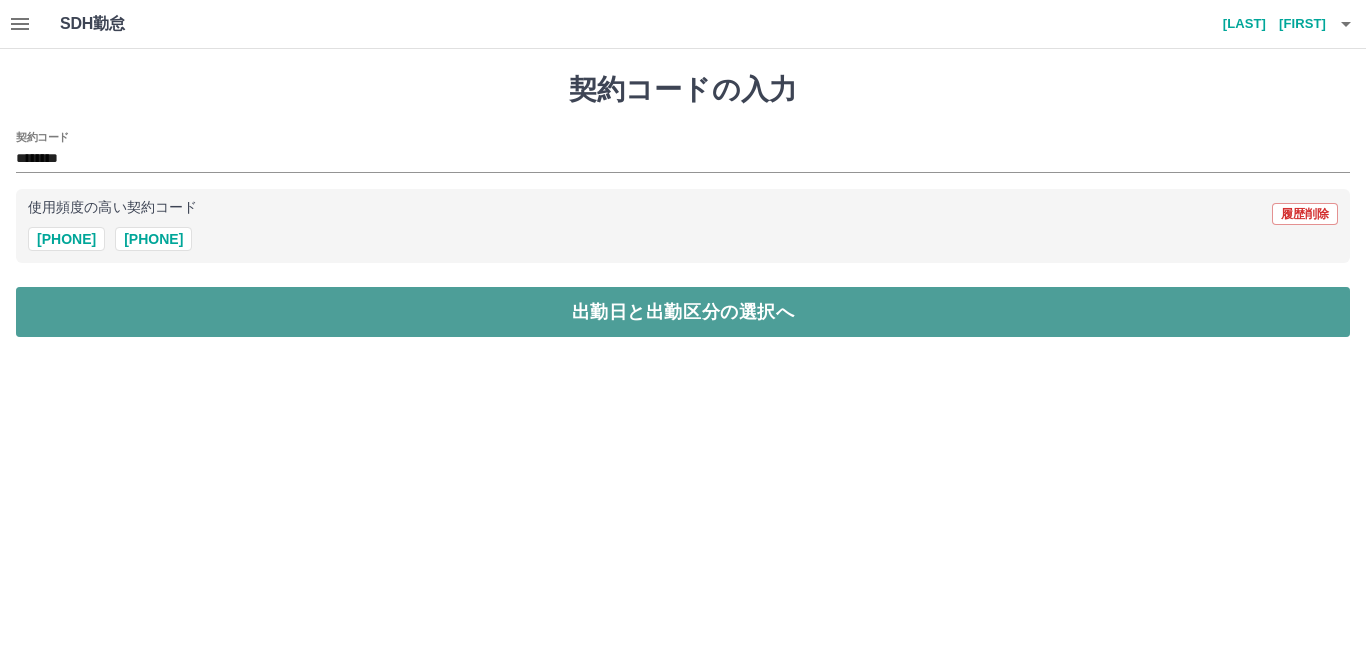 click on "出勤日と出勤区分の選択へ" at bounding box center (683, 312) 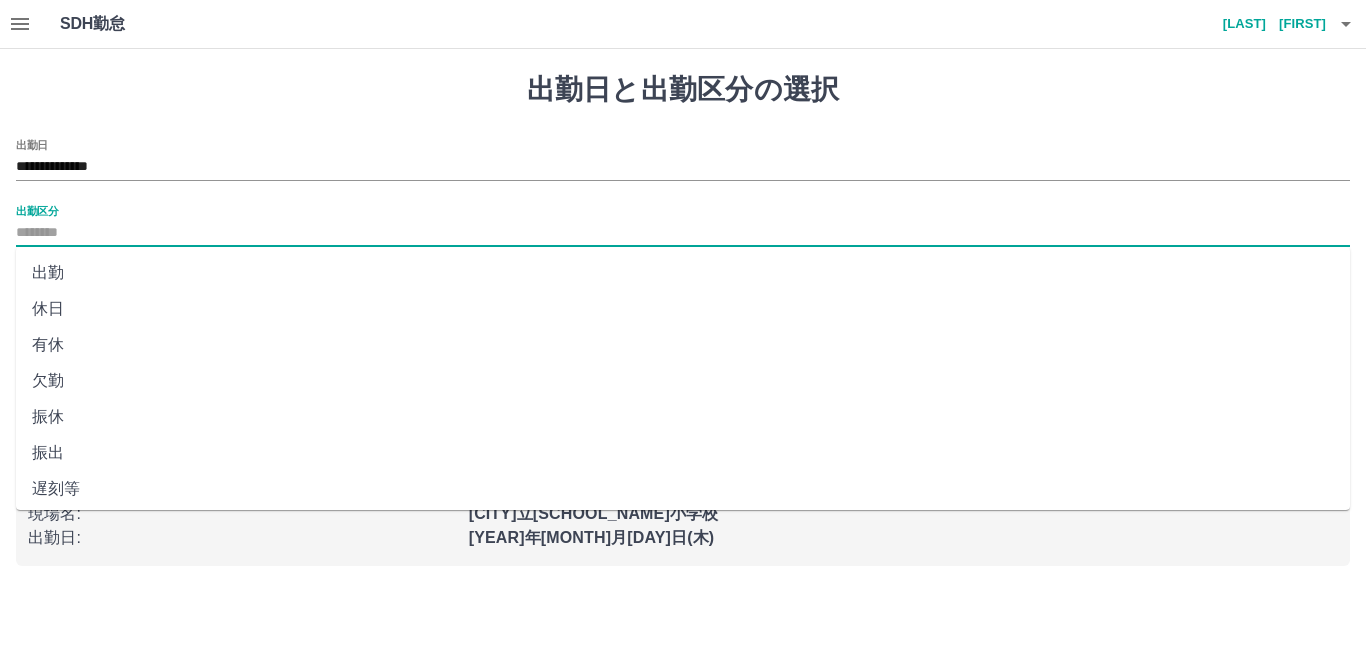 click on "出勤区分" at bounding box center (683, 233) 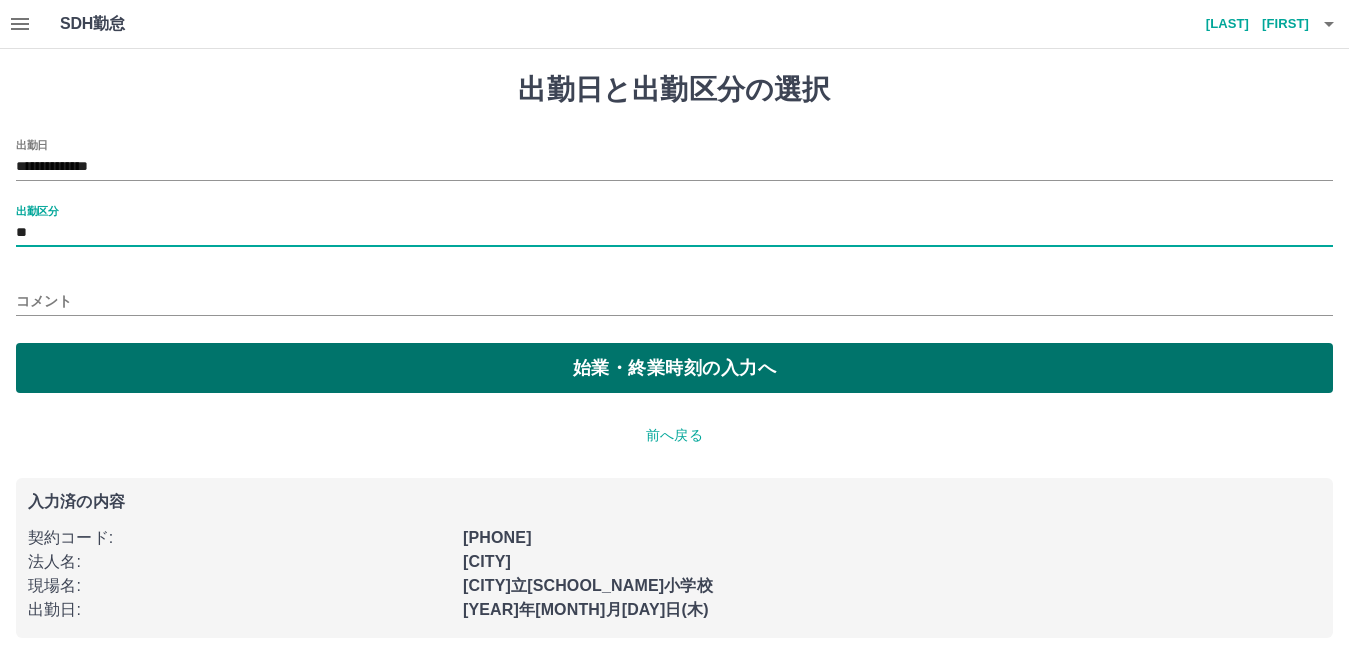 click on "始業・終業時刻の入力へ" at bounding box center (674, 368) 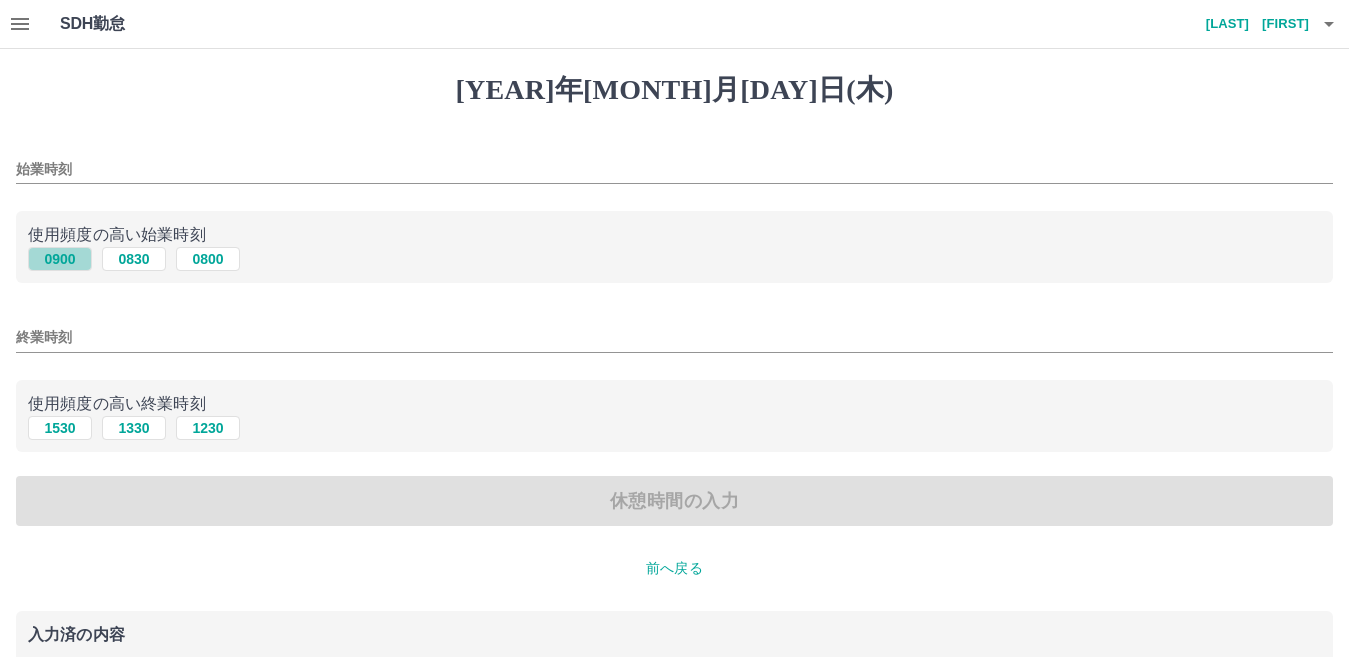 click on "0900" at bounding box center (60, 259) 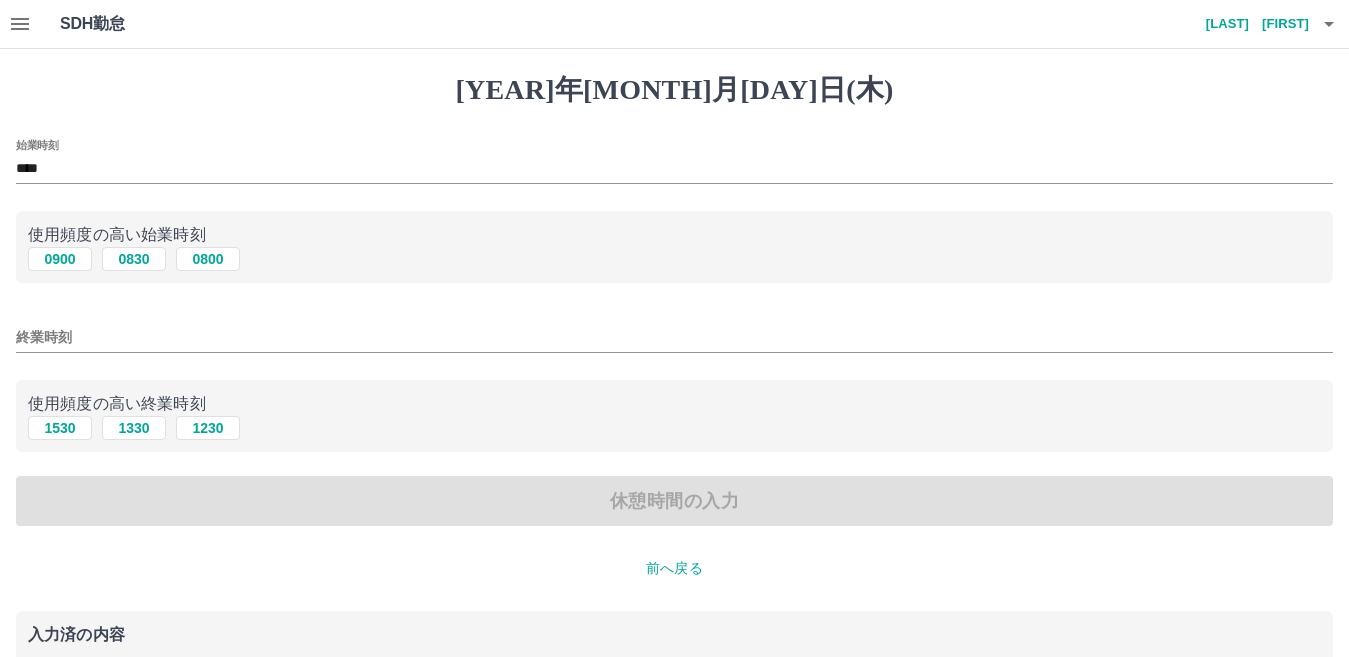 click on "使用頻度の高い終業時刻" at bounding box center (674, 235) 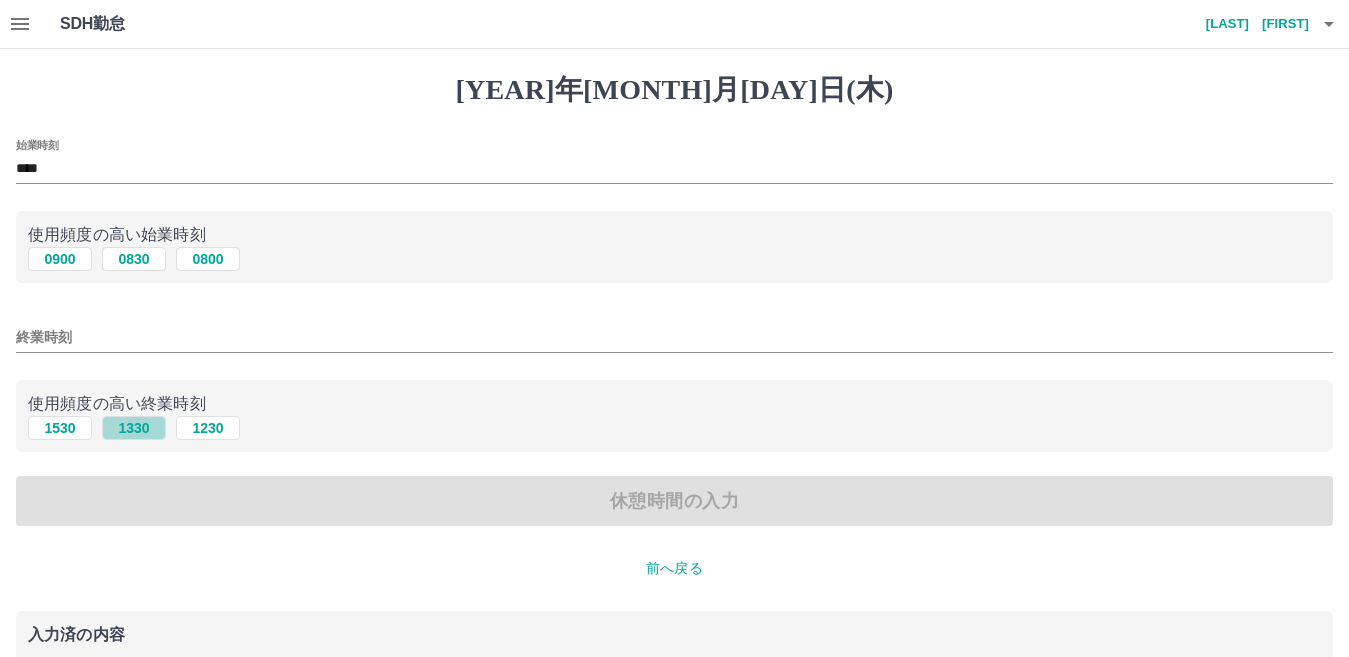 click on "1330" at bounding box center [134, 259] 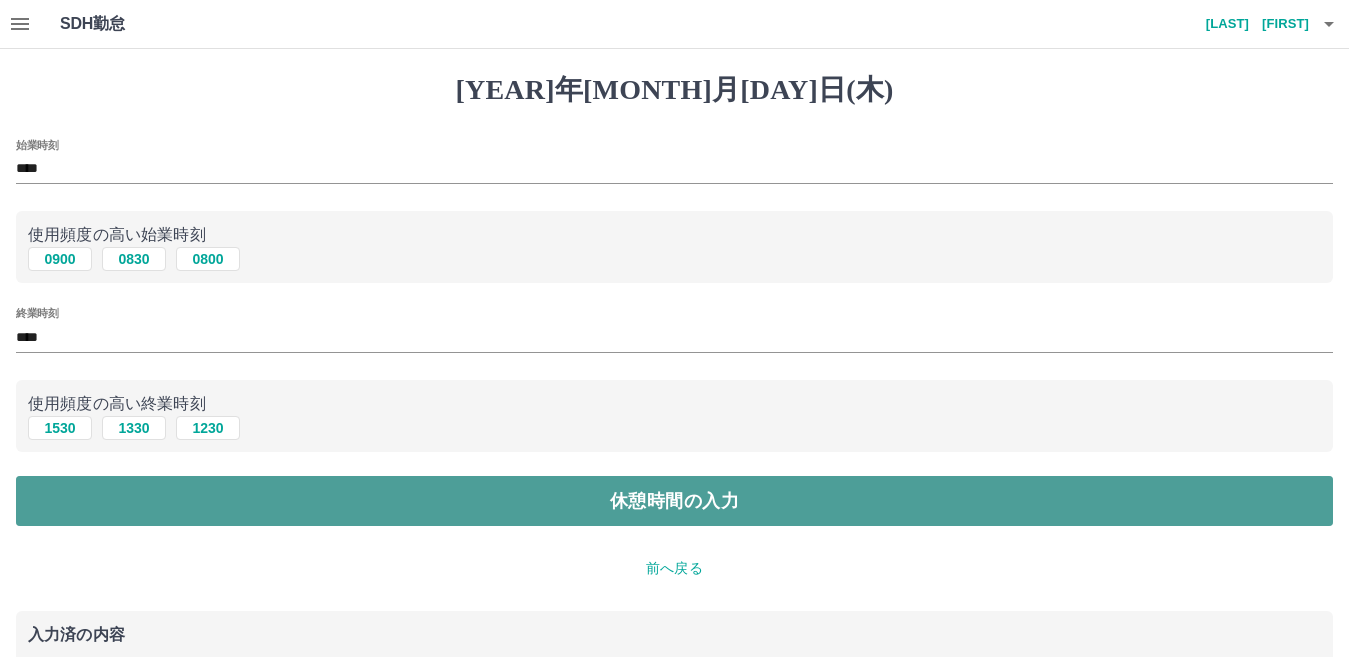 click on "休憩時間の入力" at bounding box center (674, 501) 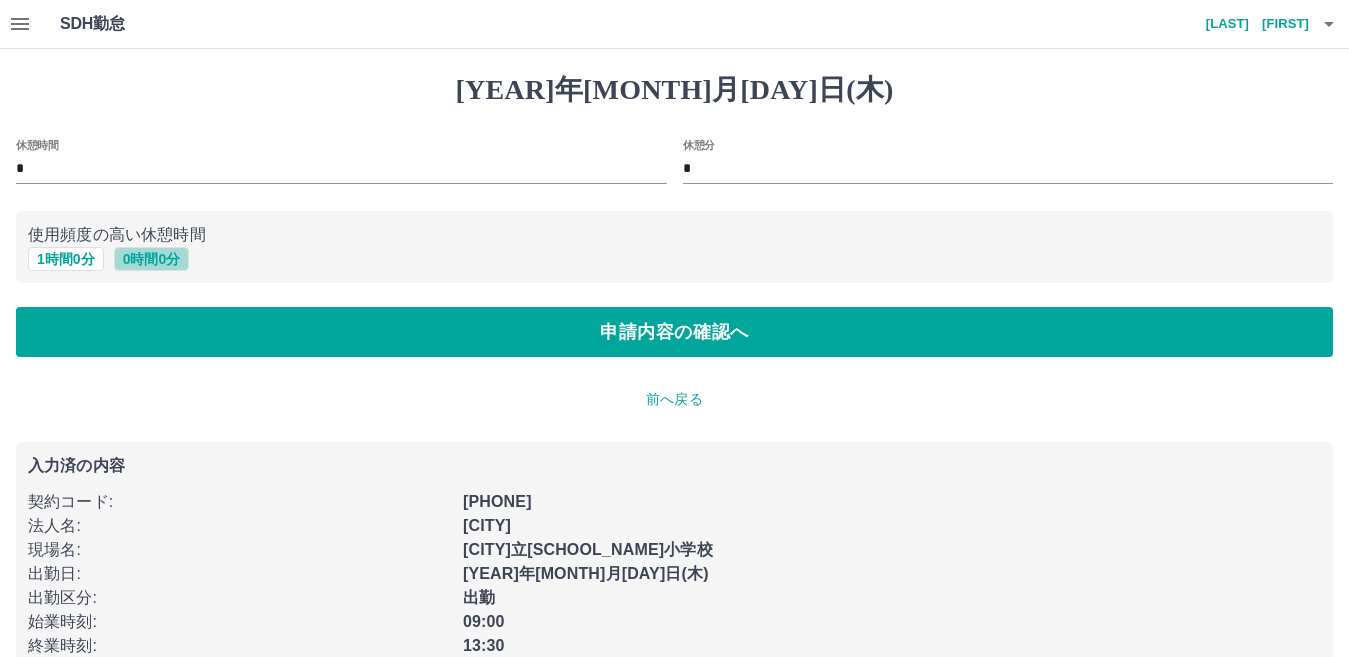 click on "0 時間 0 分" at bounding box center [152, 259] 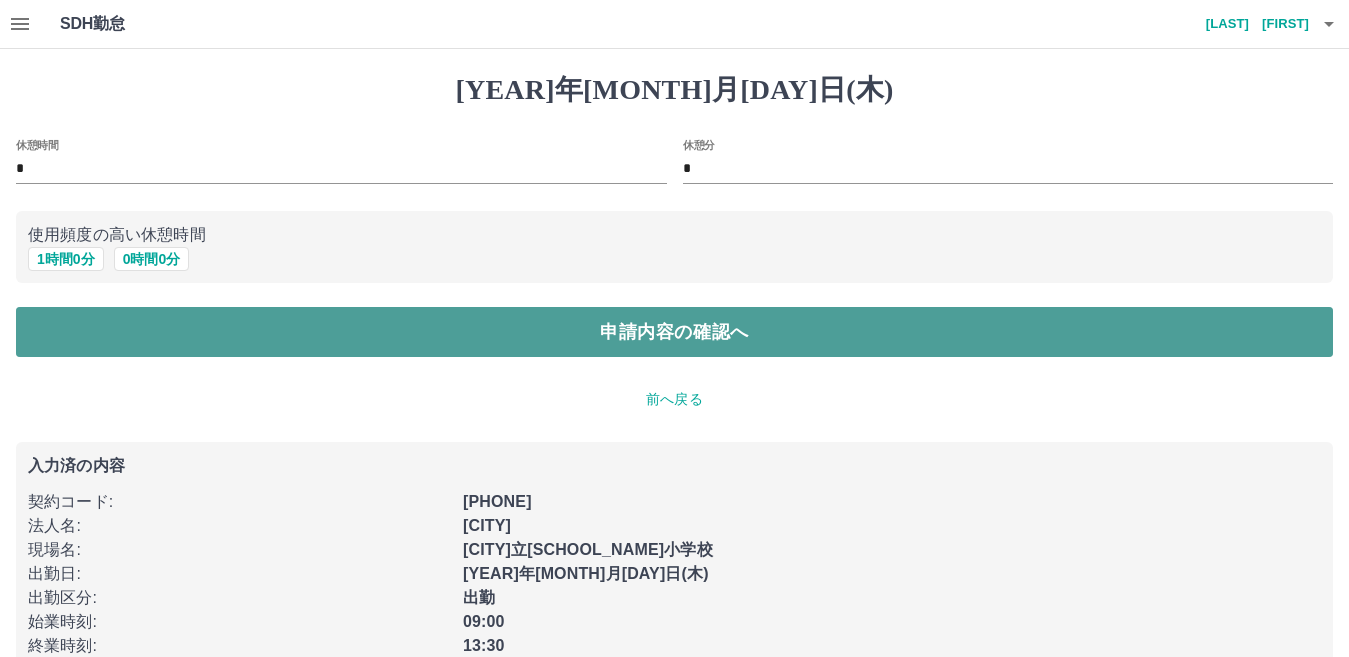 click on "申請内容の確認へ" at bounding box center [674, 332] 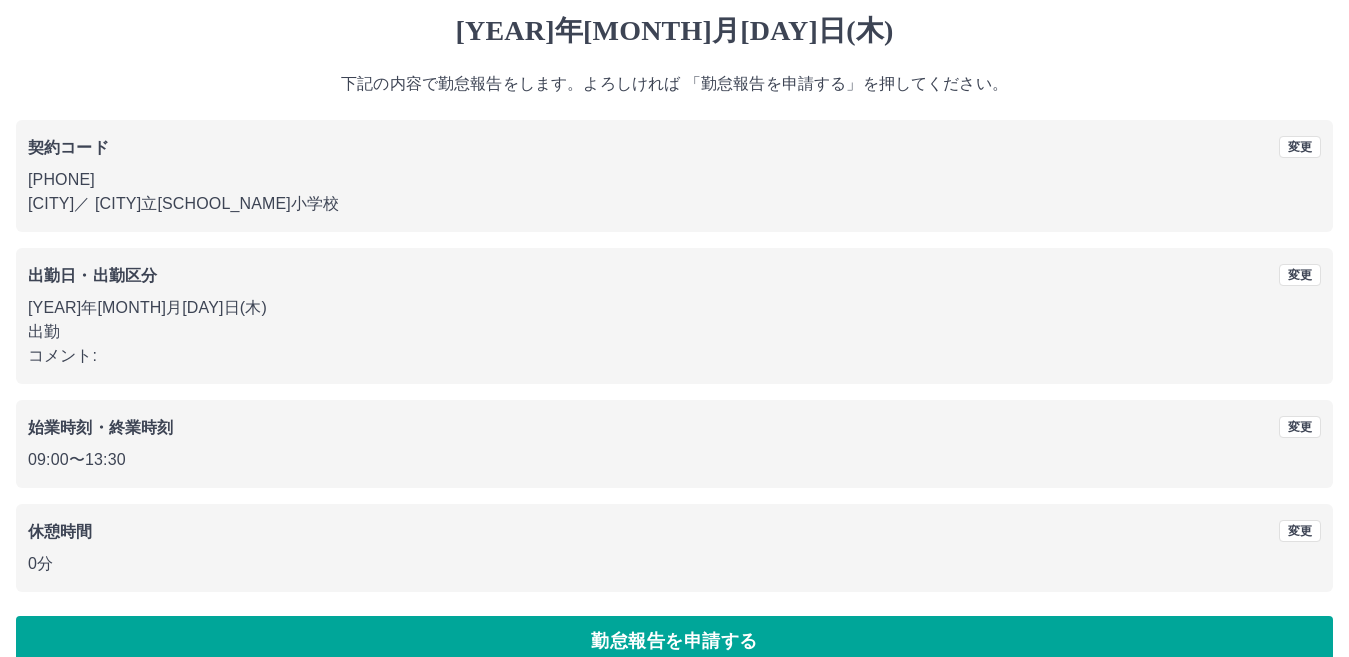 scroll, scrollTop: 92, scrollLeft: 0, axis: vertical 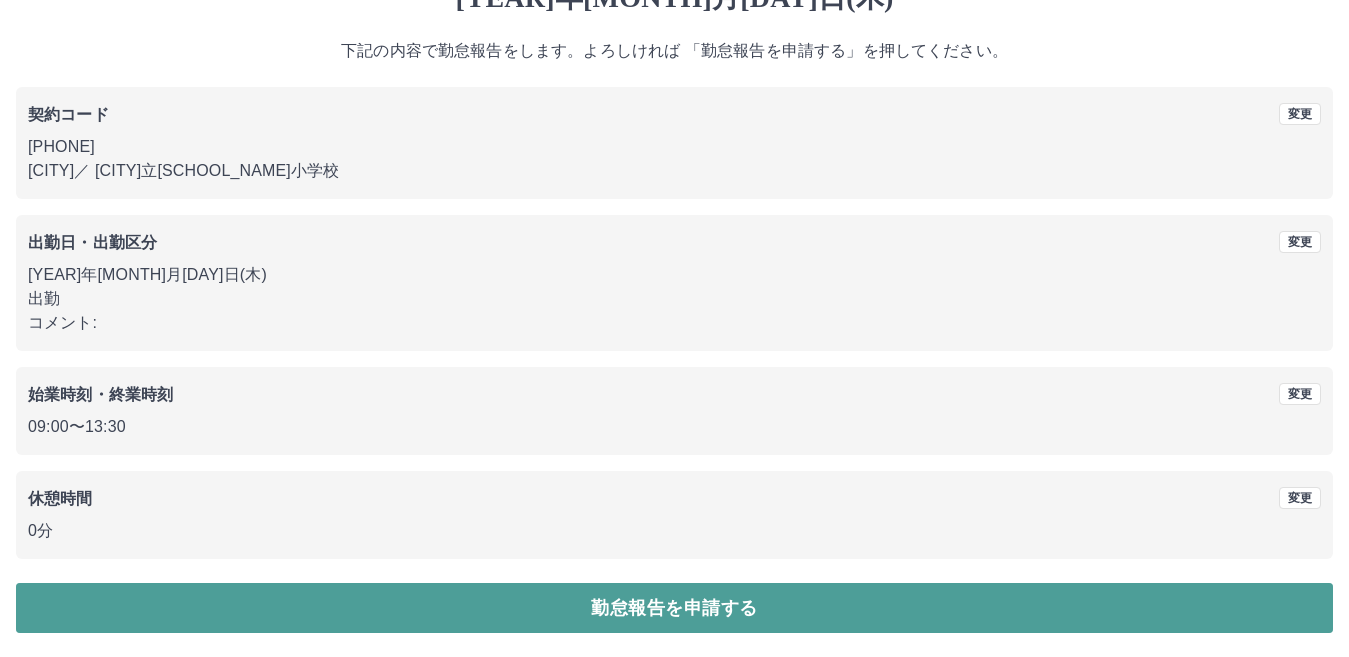 click on "勤怠報告を申請する" at bounding box center [674, 608] 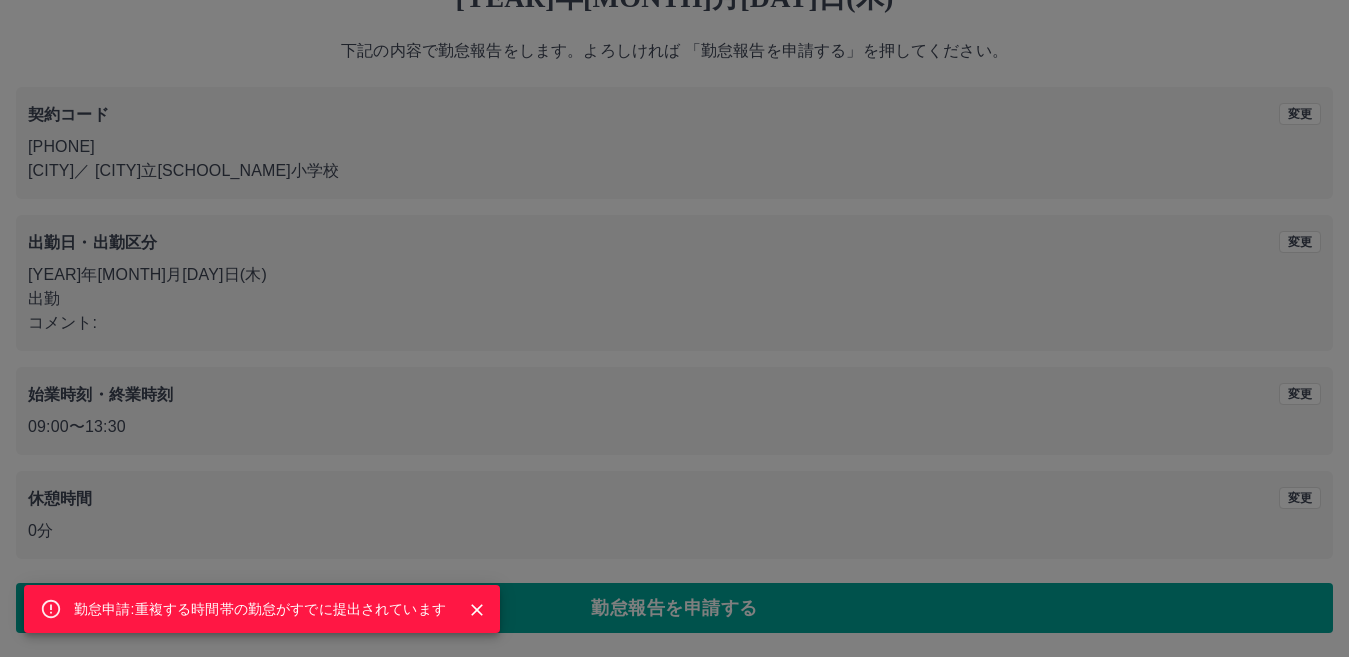click at bounding box center (477, 610) 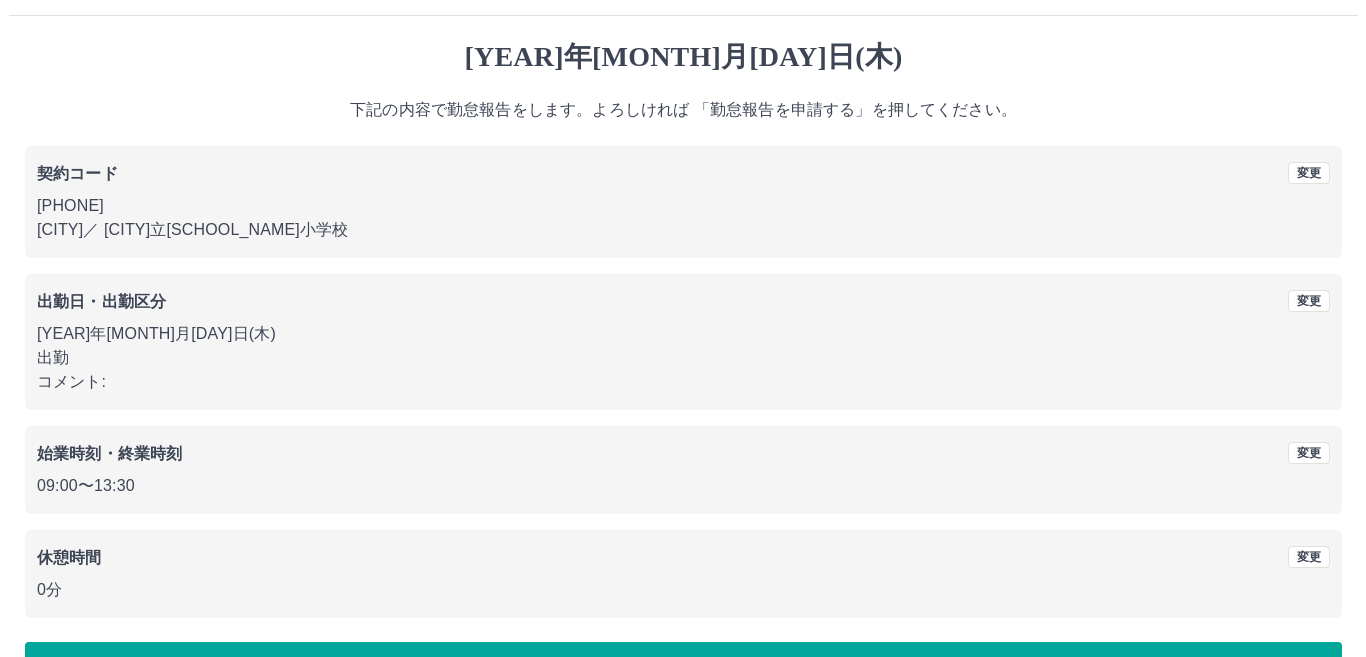 scroll, scrollTop: 0, scrollLeft: 0, axis: both 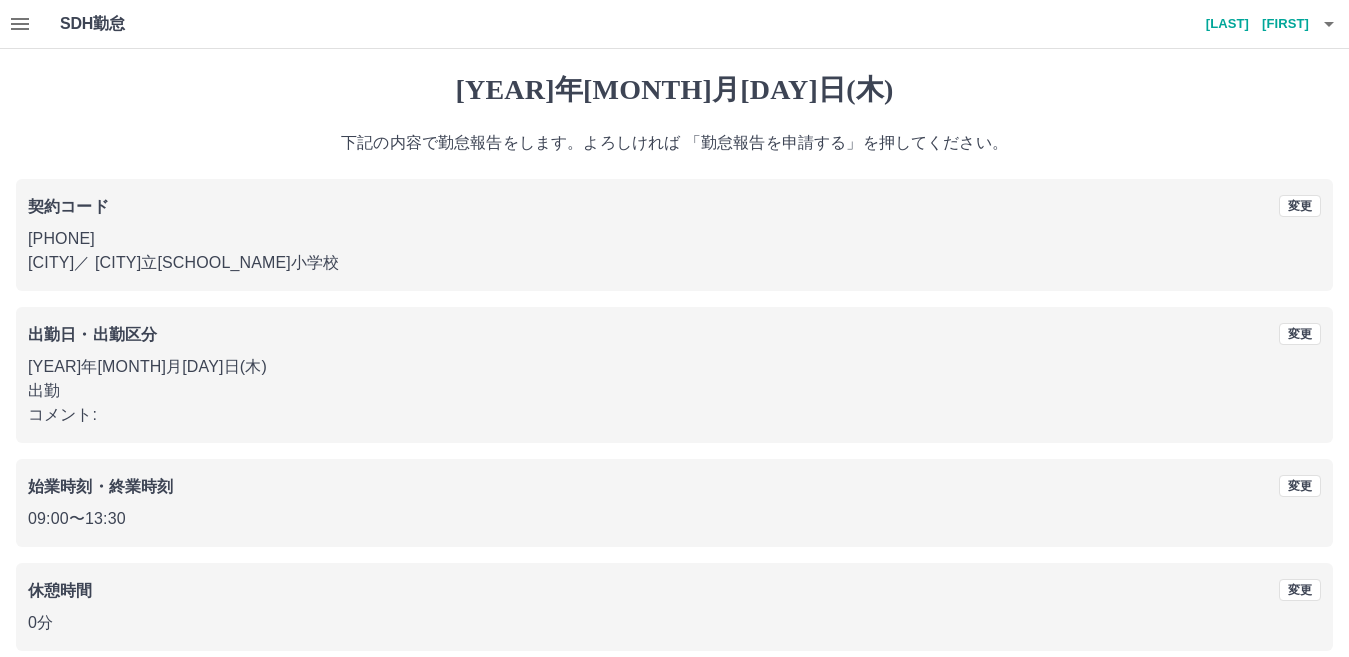 click on "酒井　涼香" at bounding box center [1249, 24] 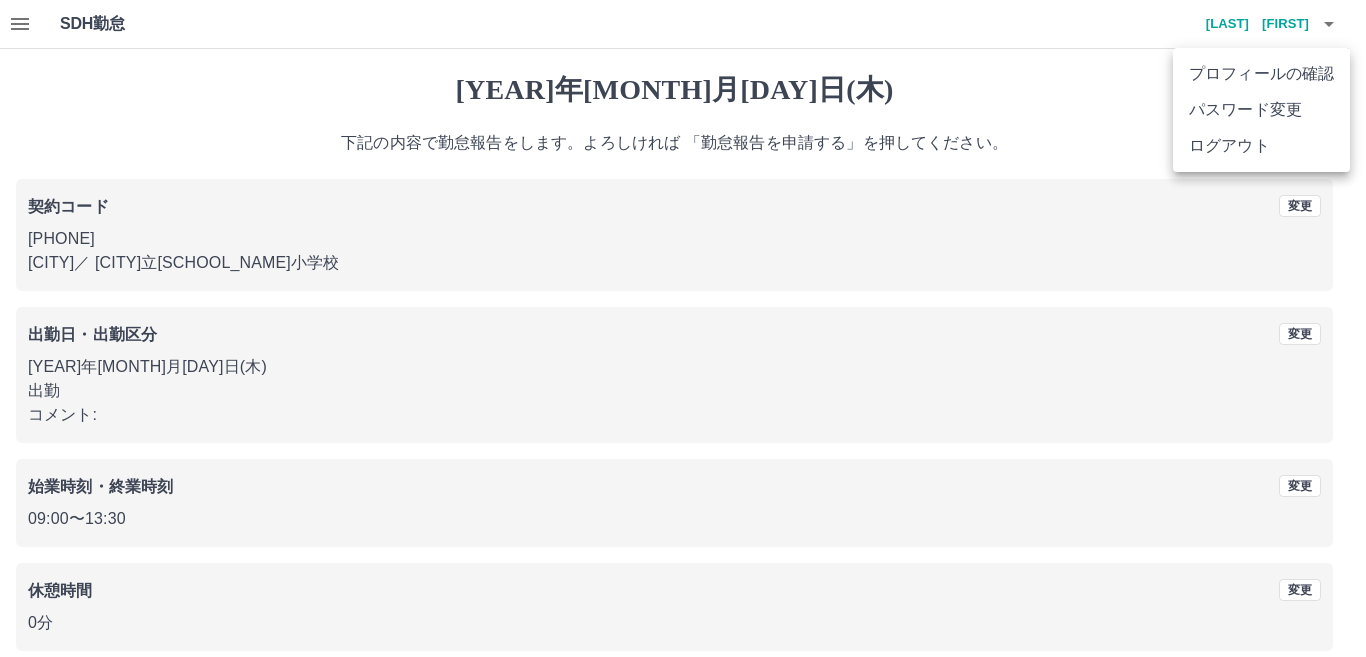 click on "ログアウト" at bounding box center (1261, 146) 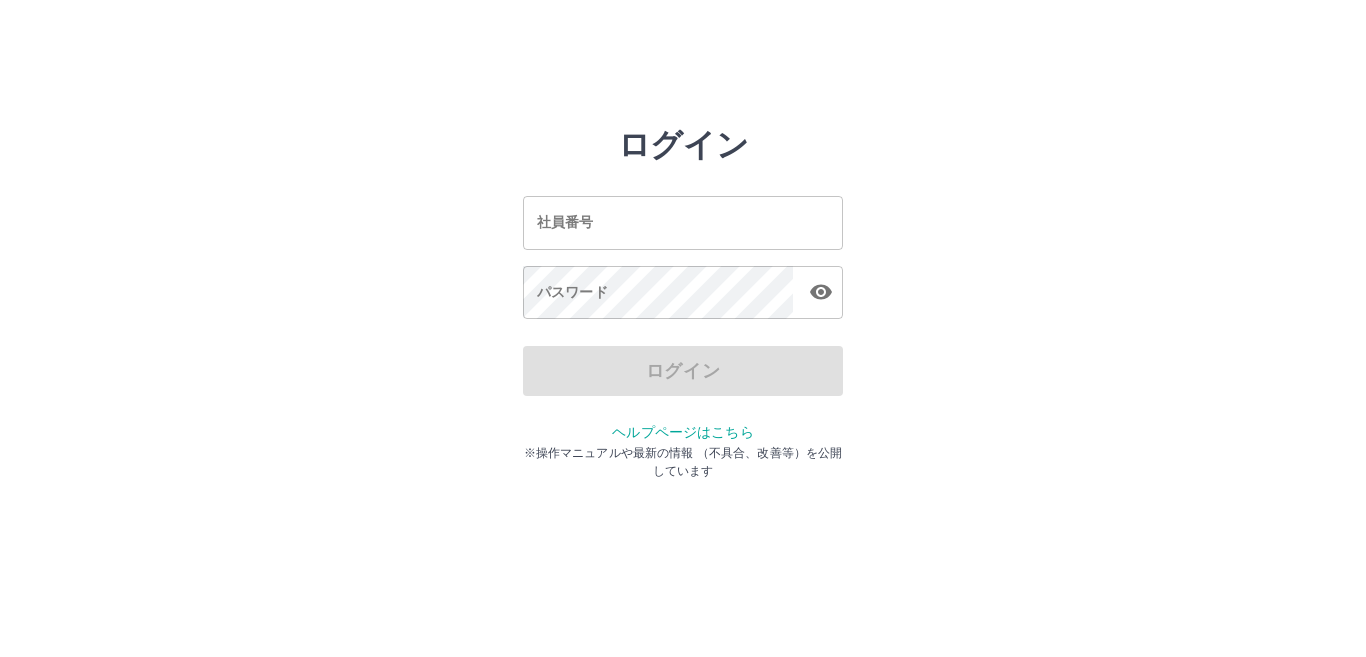 scroll, scrollTop: 0, scrollLeft: 0, axis: both 